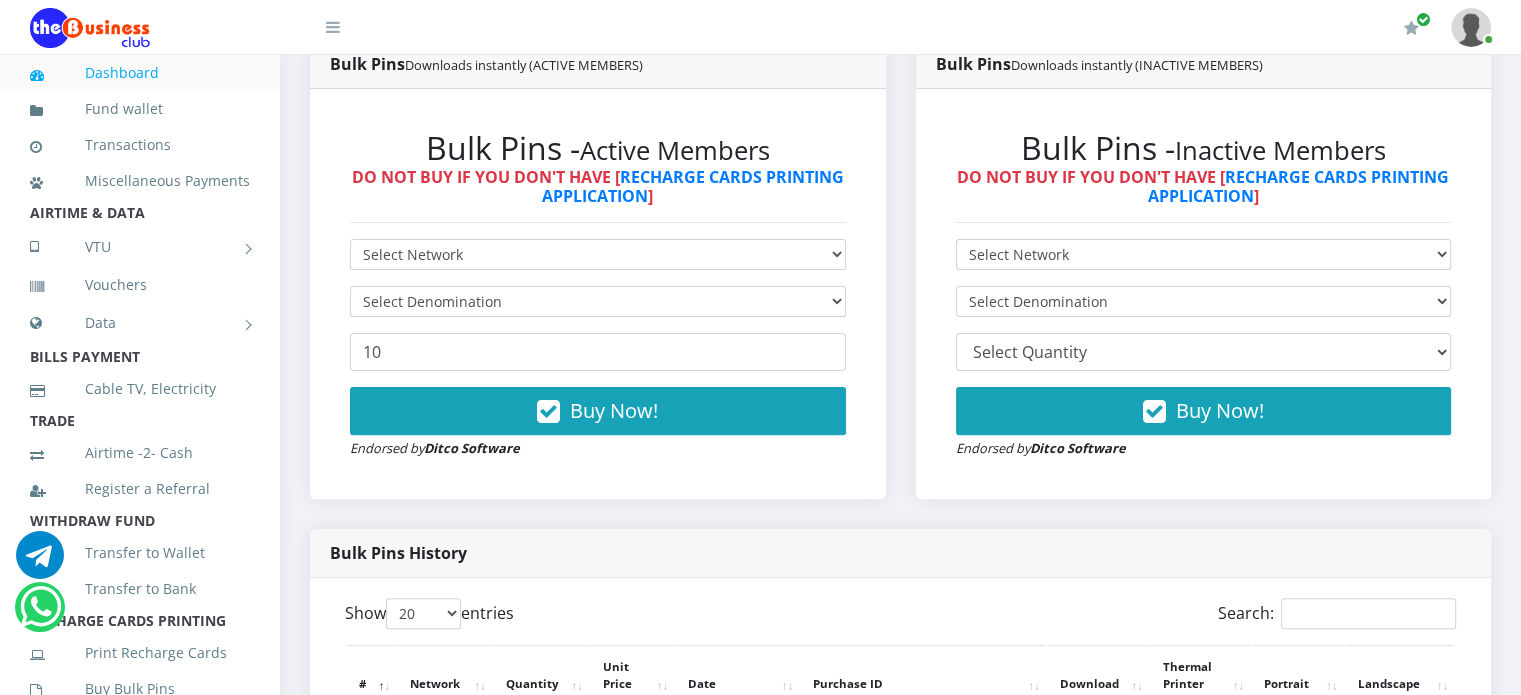 scroll, scrollTop: 543, scrollLeft: 0, axis: vertical 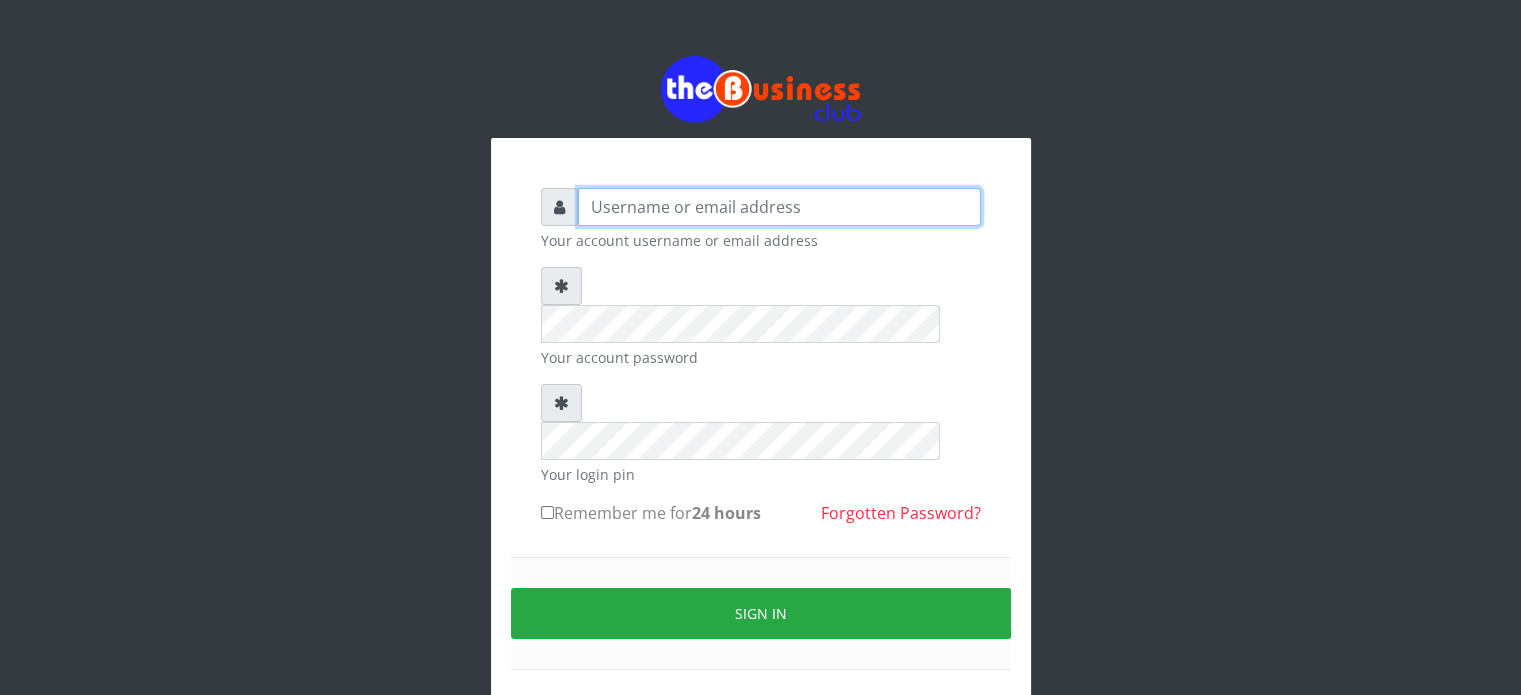 drag, startPoint x: 0, startPoint y: 0, endPoint x: 717, endPoint y: 203, distance: 745.1832 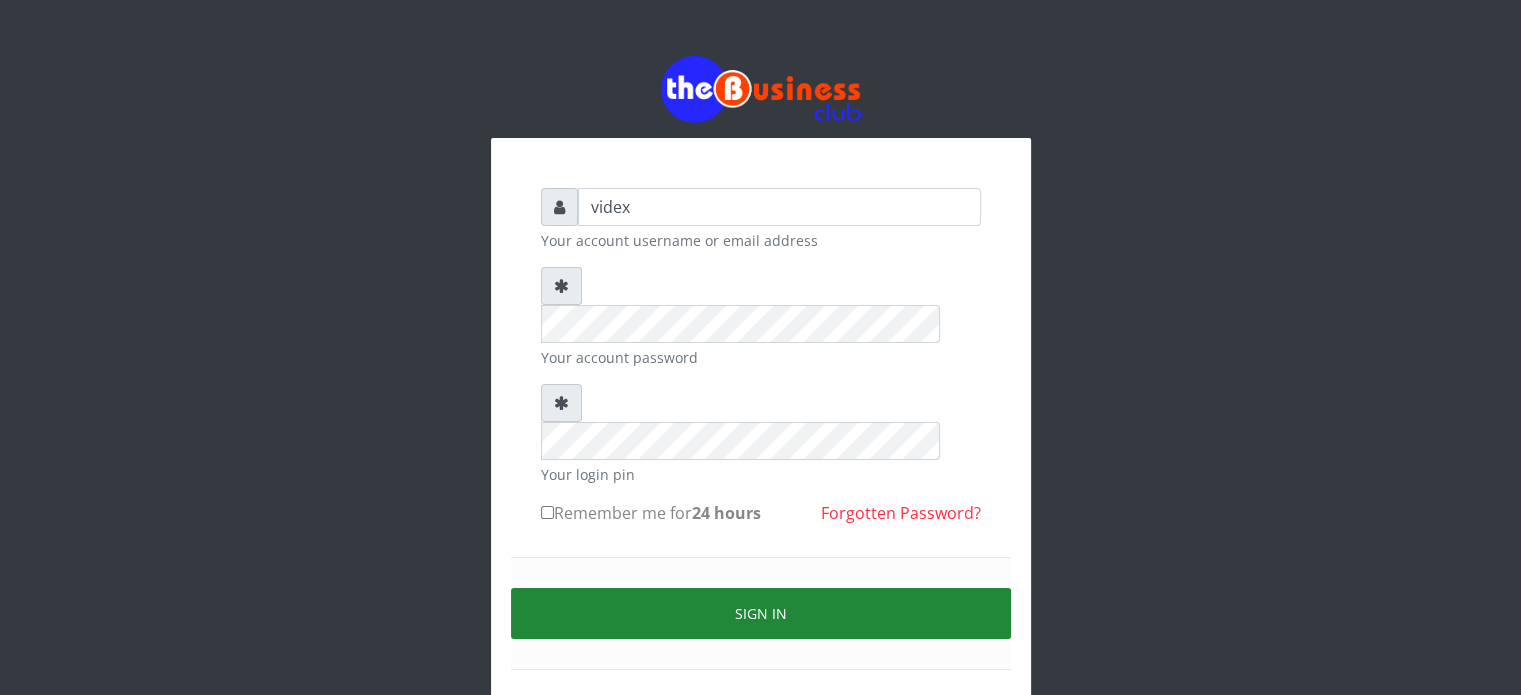 click on "Sign in" at bounding box center [761, 613] 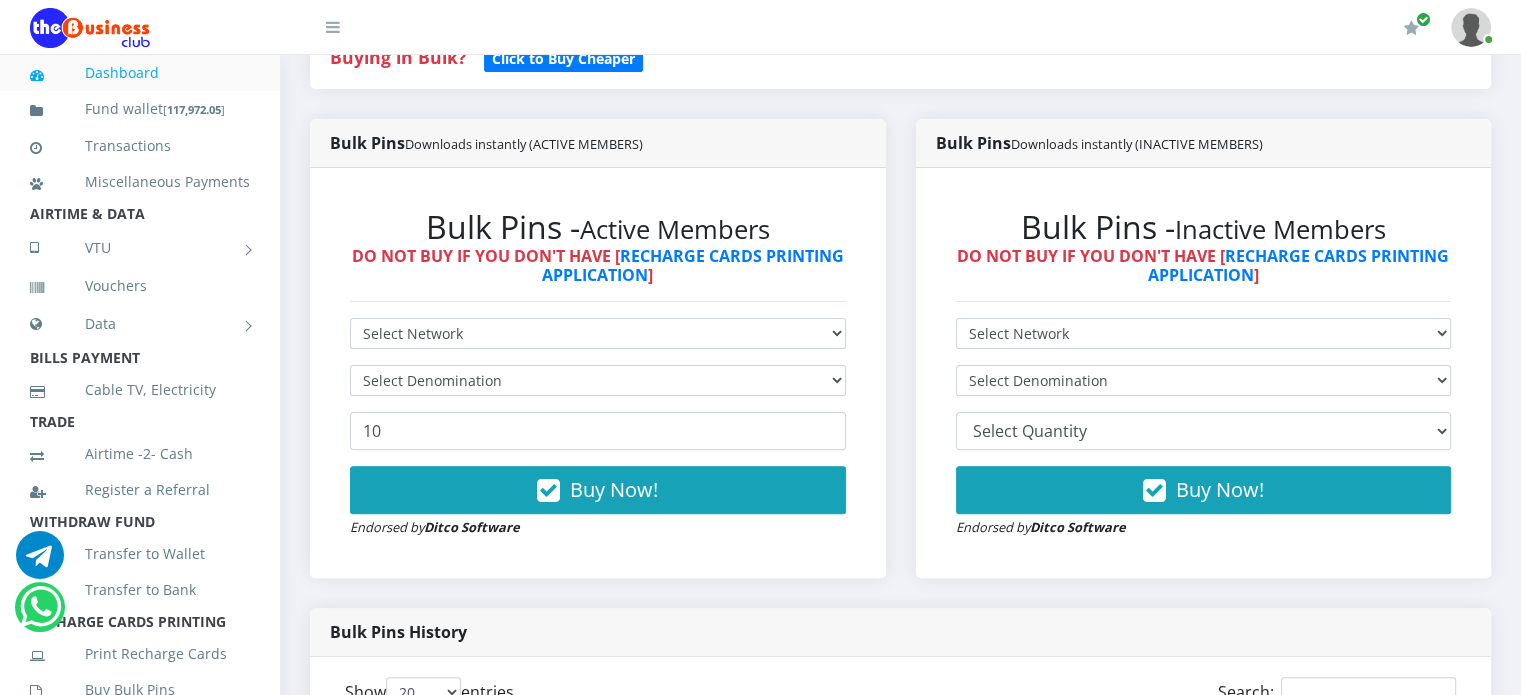 scroll, scrollTop: 528, scrollLeft: 0, axis: vertical 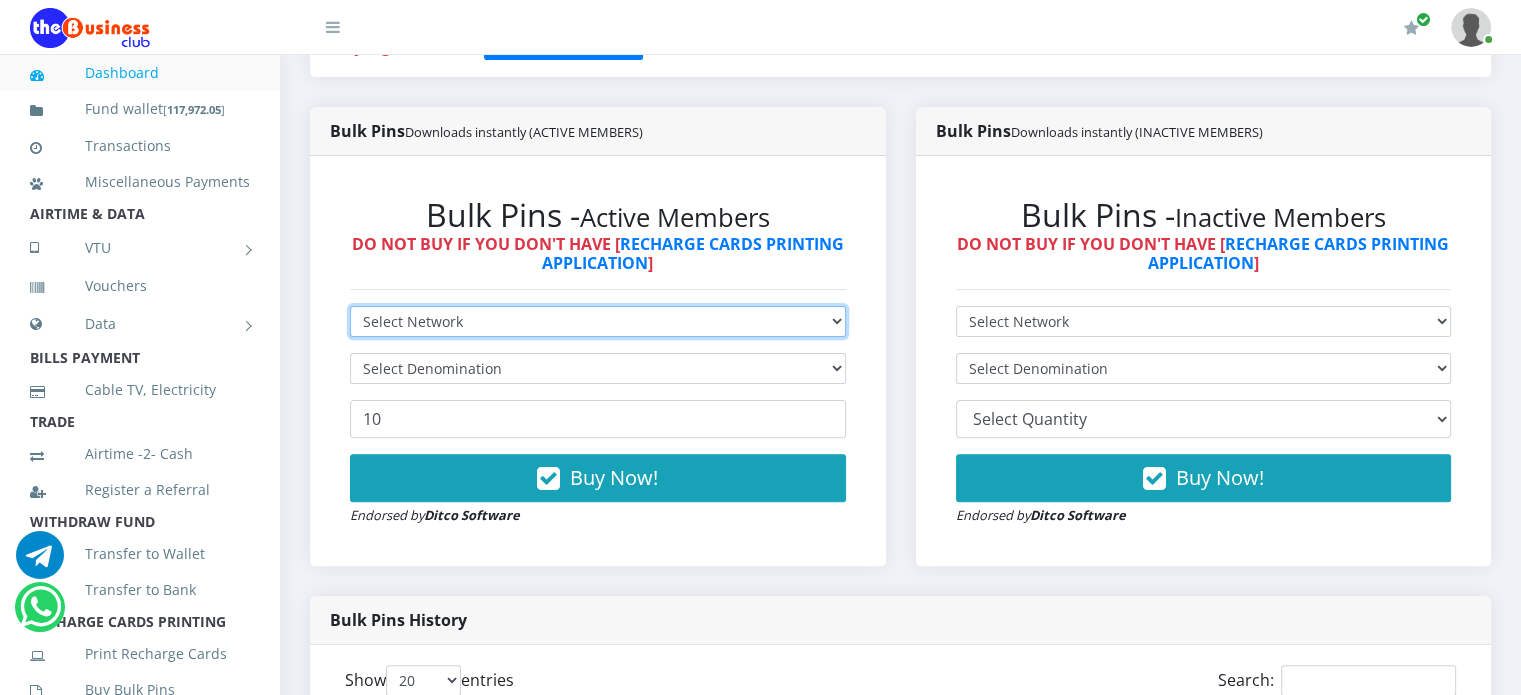 click on "Select Network
MTN
Globacom
9Mobile
Airtel" at bounding box center (598, 321) 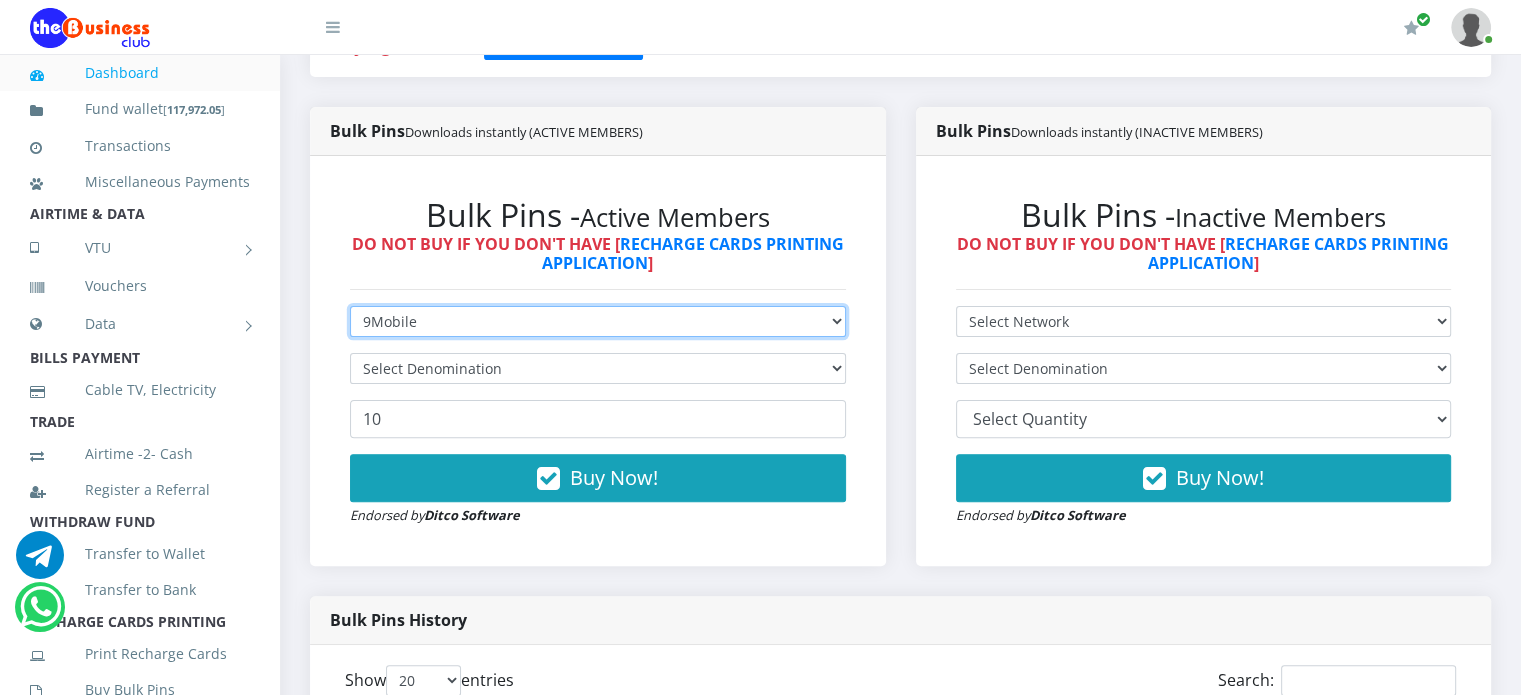 click on "Select Network
MTN
Globacom
9Mobile
Airtel" at bounding box center [598, 321] 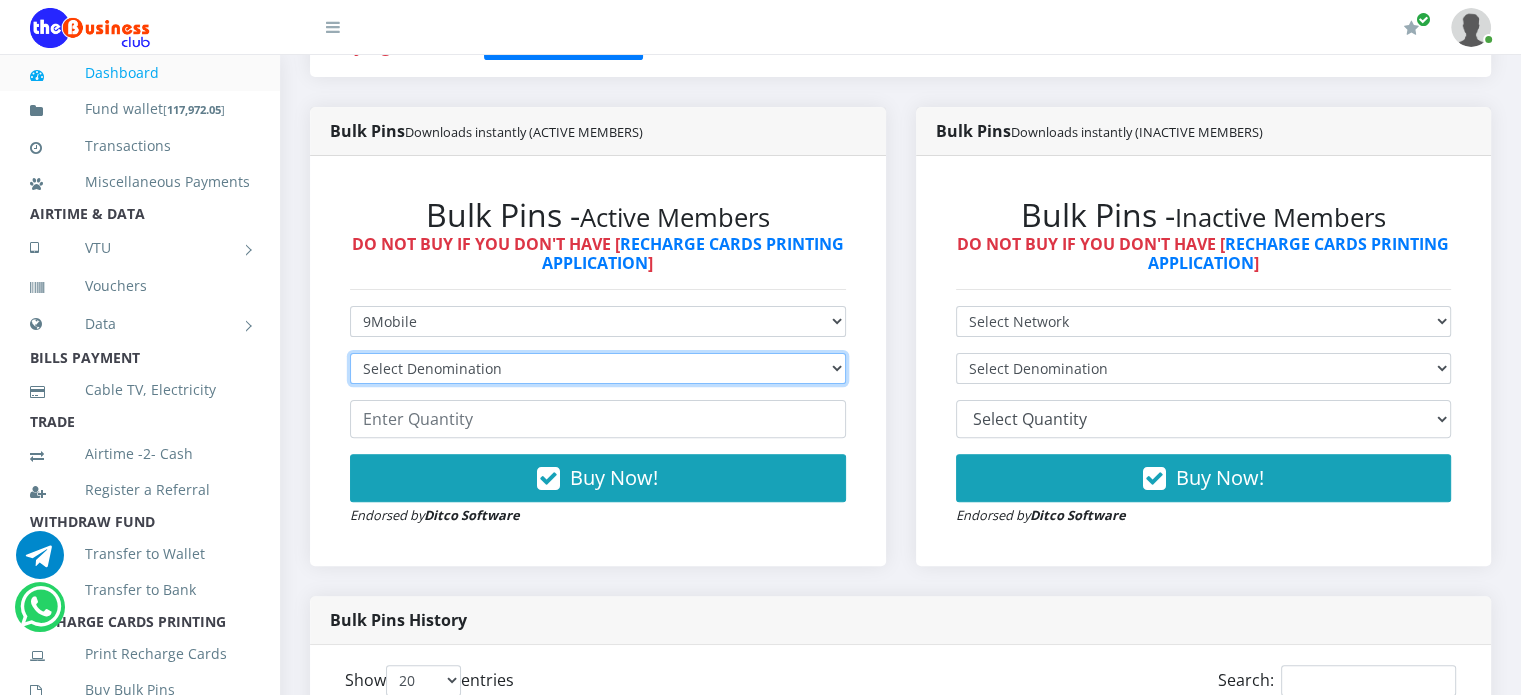click on "Select Denomination [BRAND] [CURRENCY][PRICE] - [CURRENCY][PRICE] [BRAND] [CURRENCY][PRICE] - [CURRENCY][PRICE] [BRAND] [CURRENCY][PRICE] - [CURRENCY][PRICE] [BRAND] [CURRENCY][PRICE] - [CURRENCY][PRICE]" at bounding box center (598, 368) 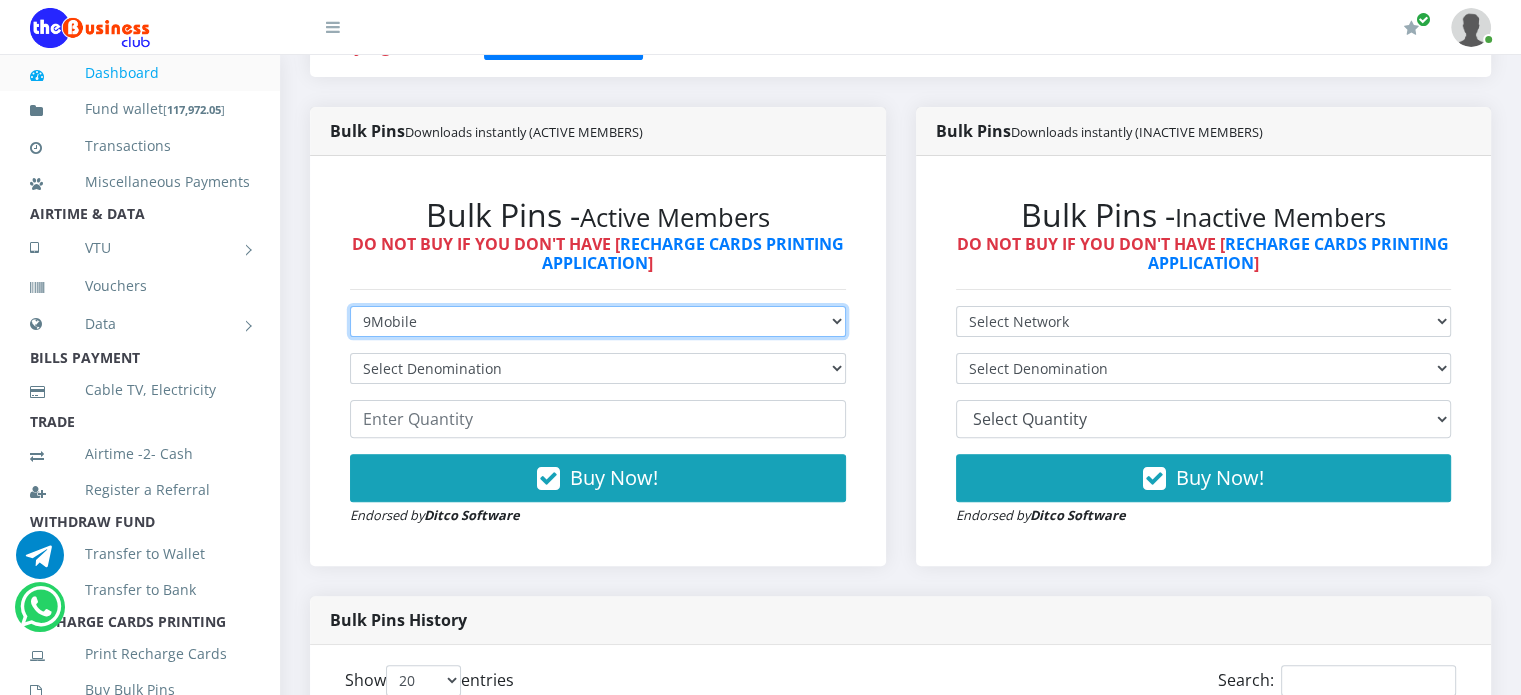 click on "Select Network
MTN
Globacom
9Mobile
Airtel" at bounding box center (598, 321) 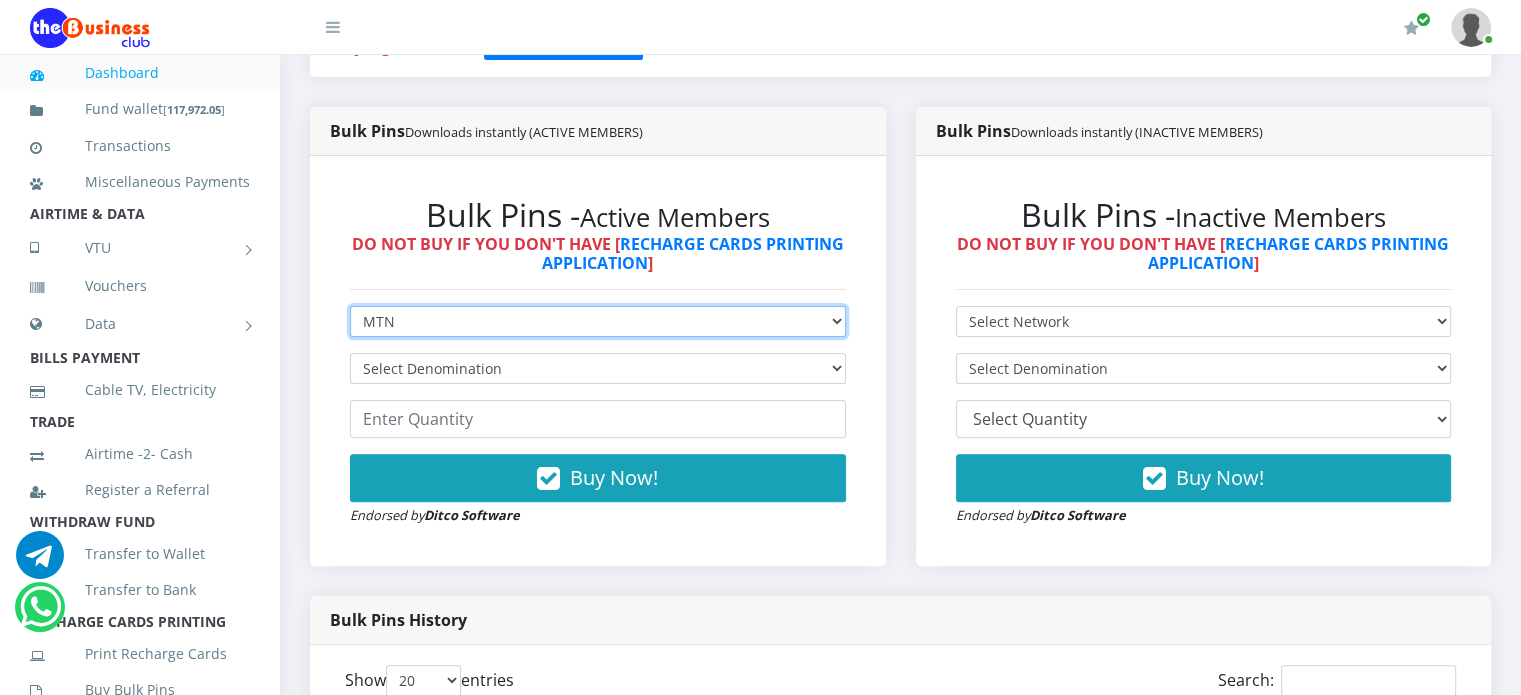 click on "Select Network
MTN
Globacom
9Mobile
Airtel" at bounding box center (598, 321) 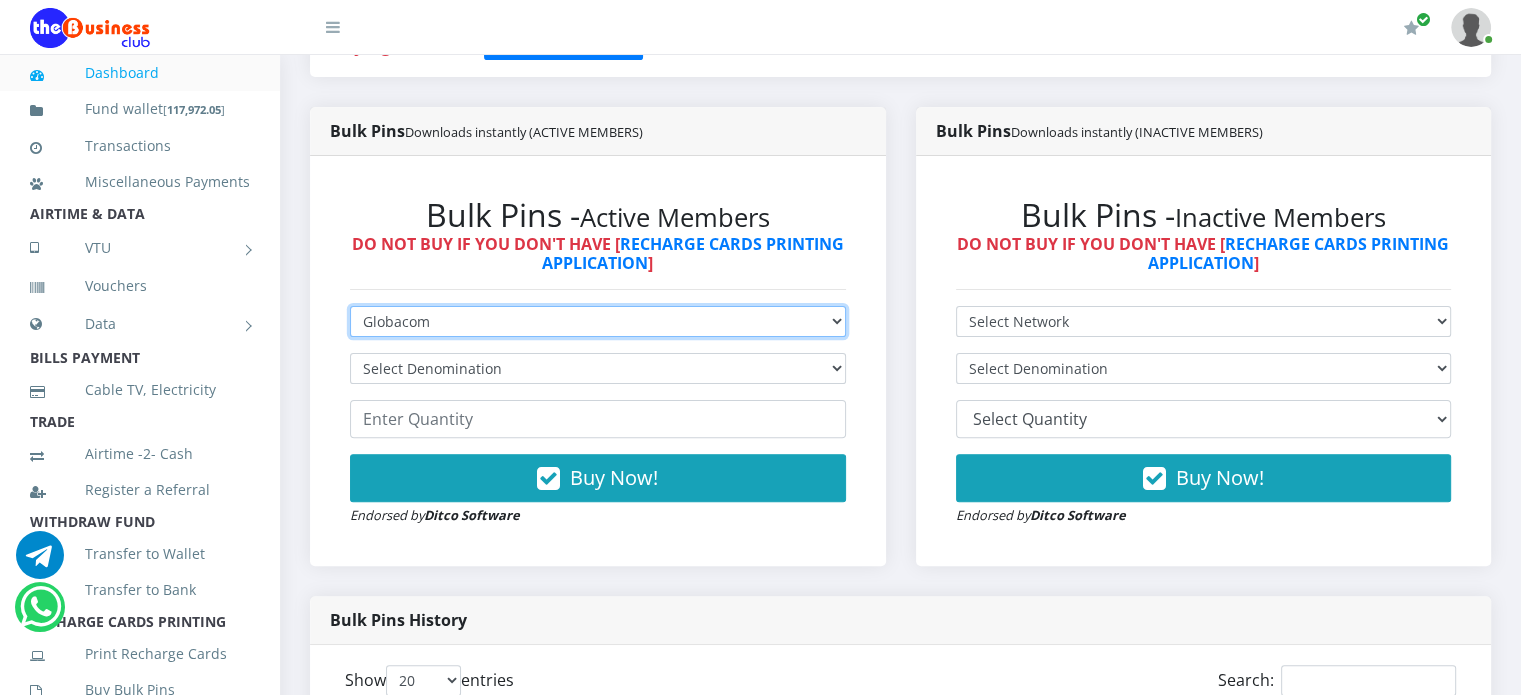 click on "Select Network
MTN
Globacom
9Mobile
Airtel" at bounding box center (598, 321) 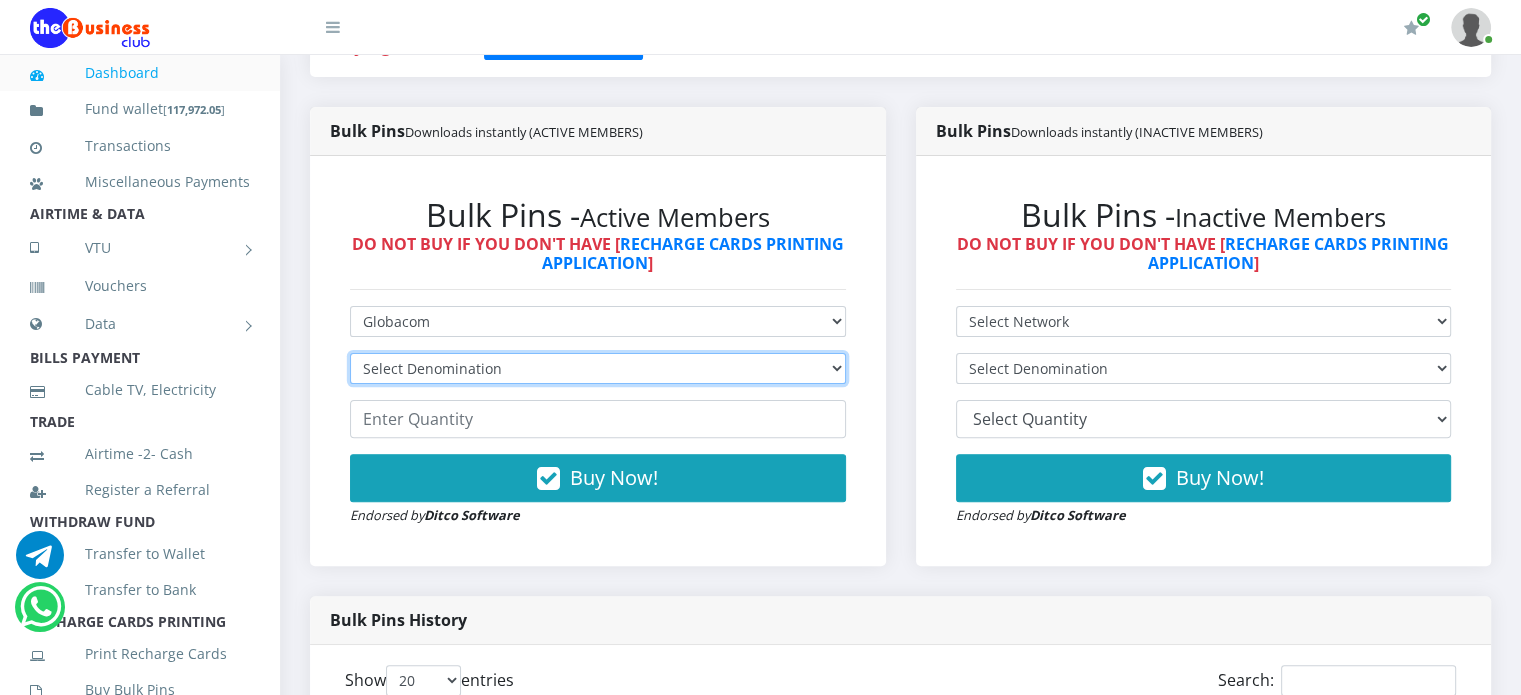 click on "Select Denomination Glo NGN100 - ₦96.55 Glo NGN200 - ₦193.10 Glo NGN500 - ₦482.75 Glo NGN1000 - ₦965.50" at bounding box center (598, 368) 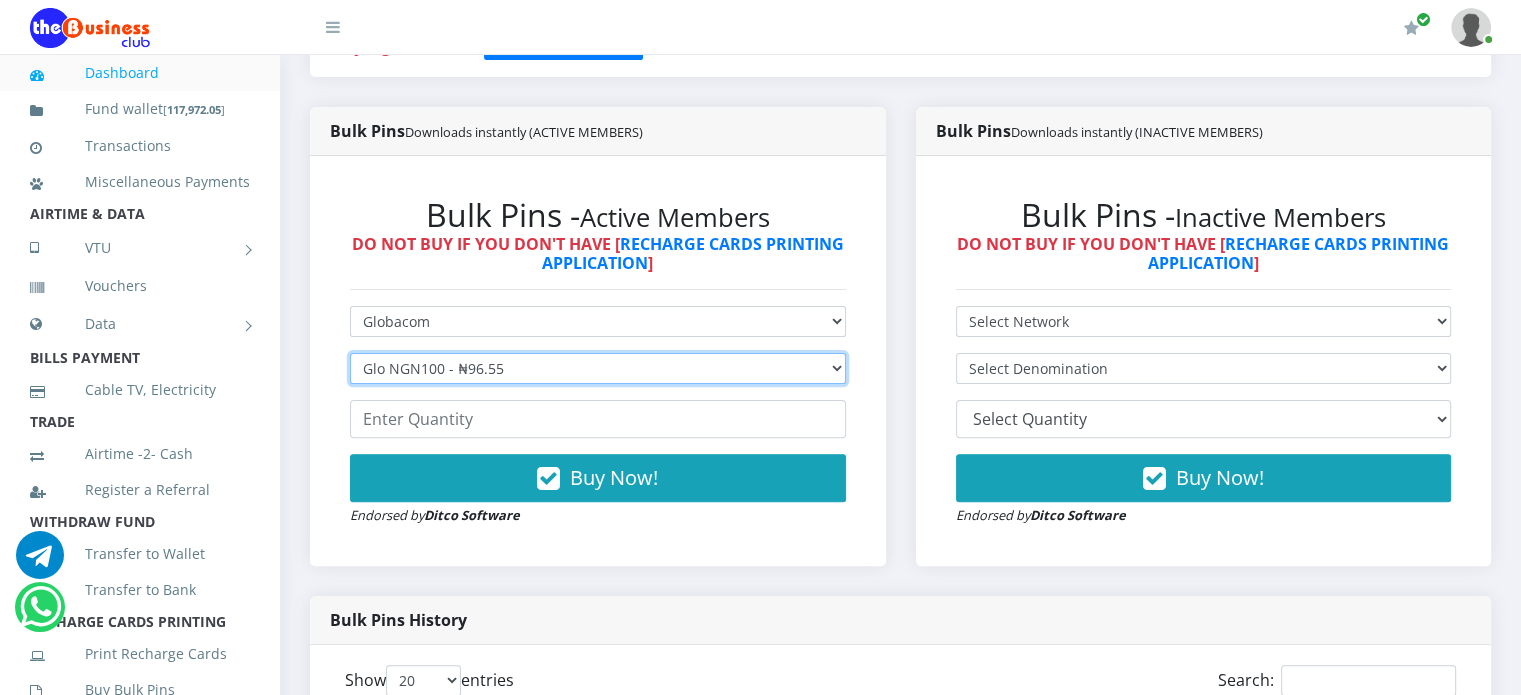 click on "Select Denomination Glo NGN100 - ₦96.55 Glo NGN200 - ₦193.10 Glo NGN500 - ₦482.75 Glo NGN1000 - ₦965.50" at bounding box center [598, 368] 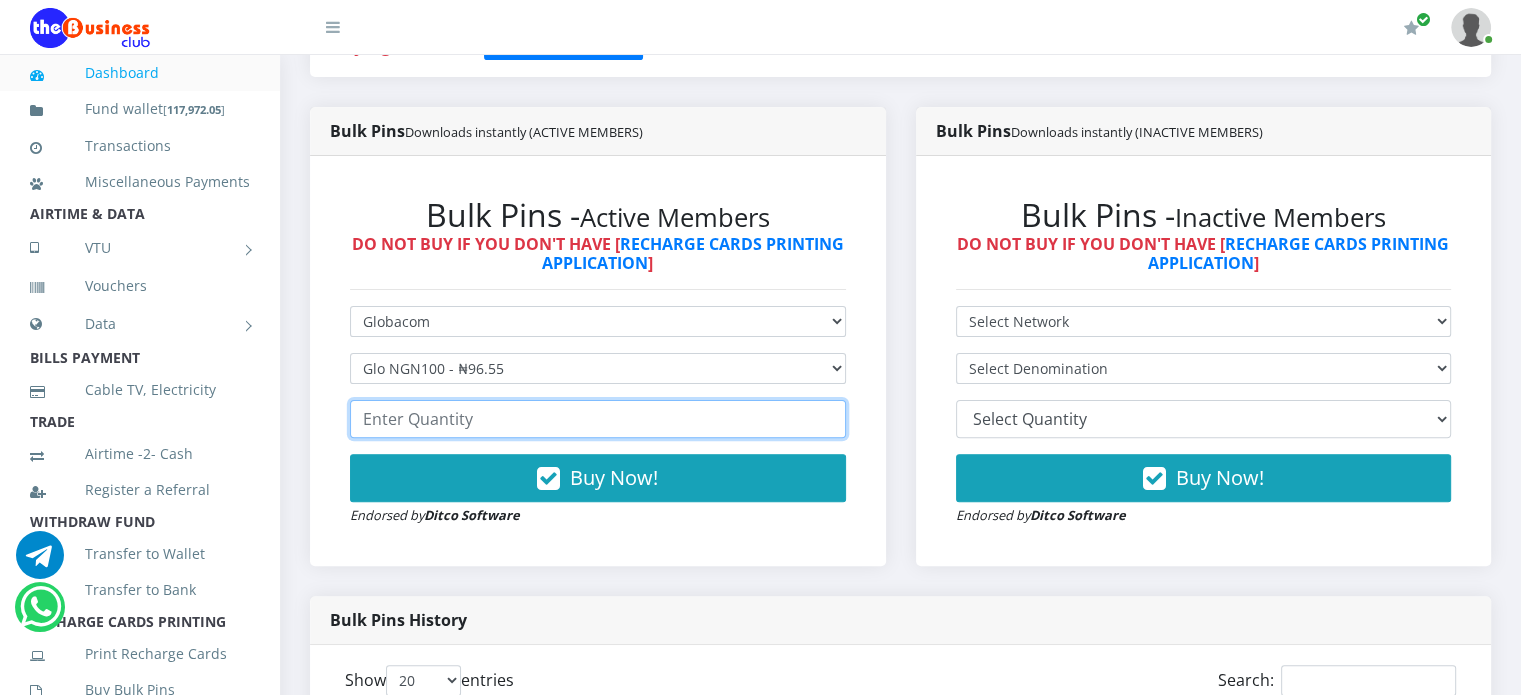 click at bounding box center (598, 419) 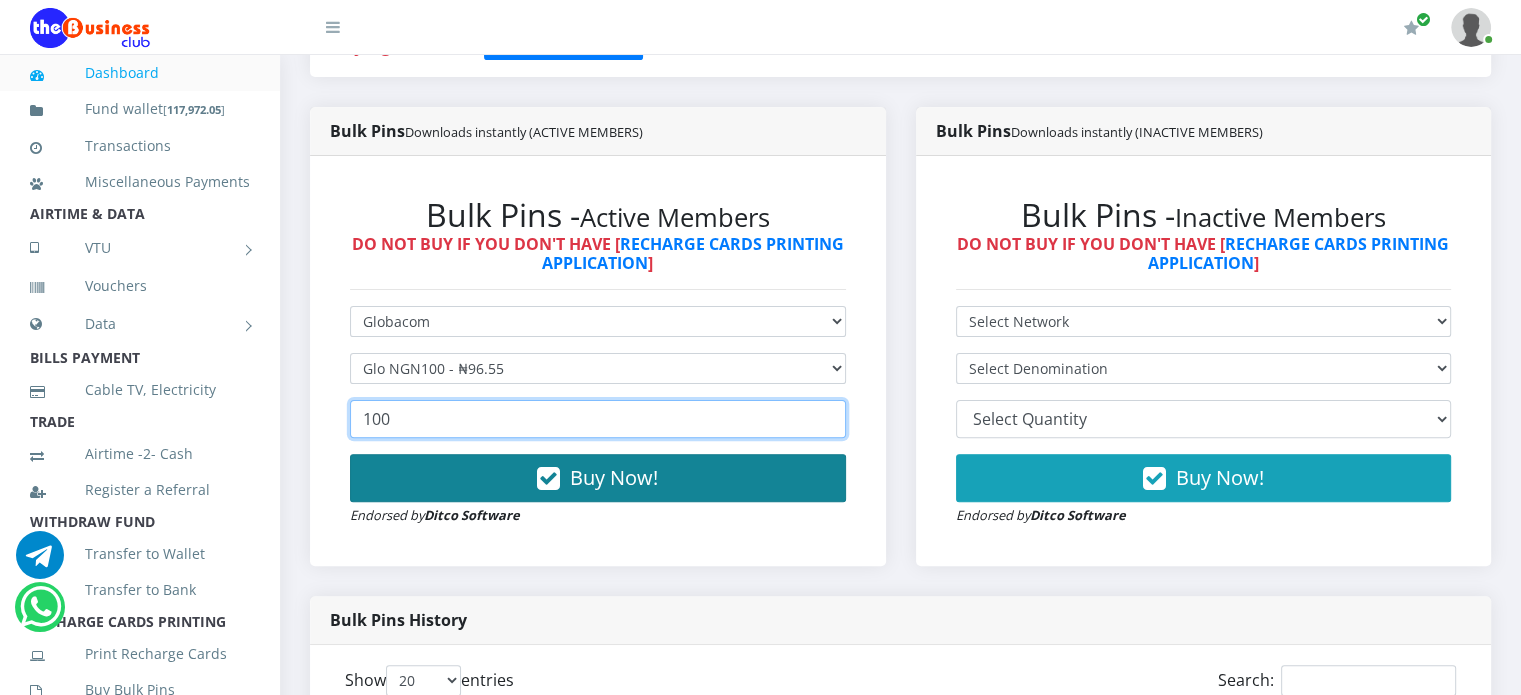 type on "100" 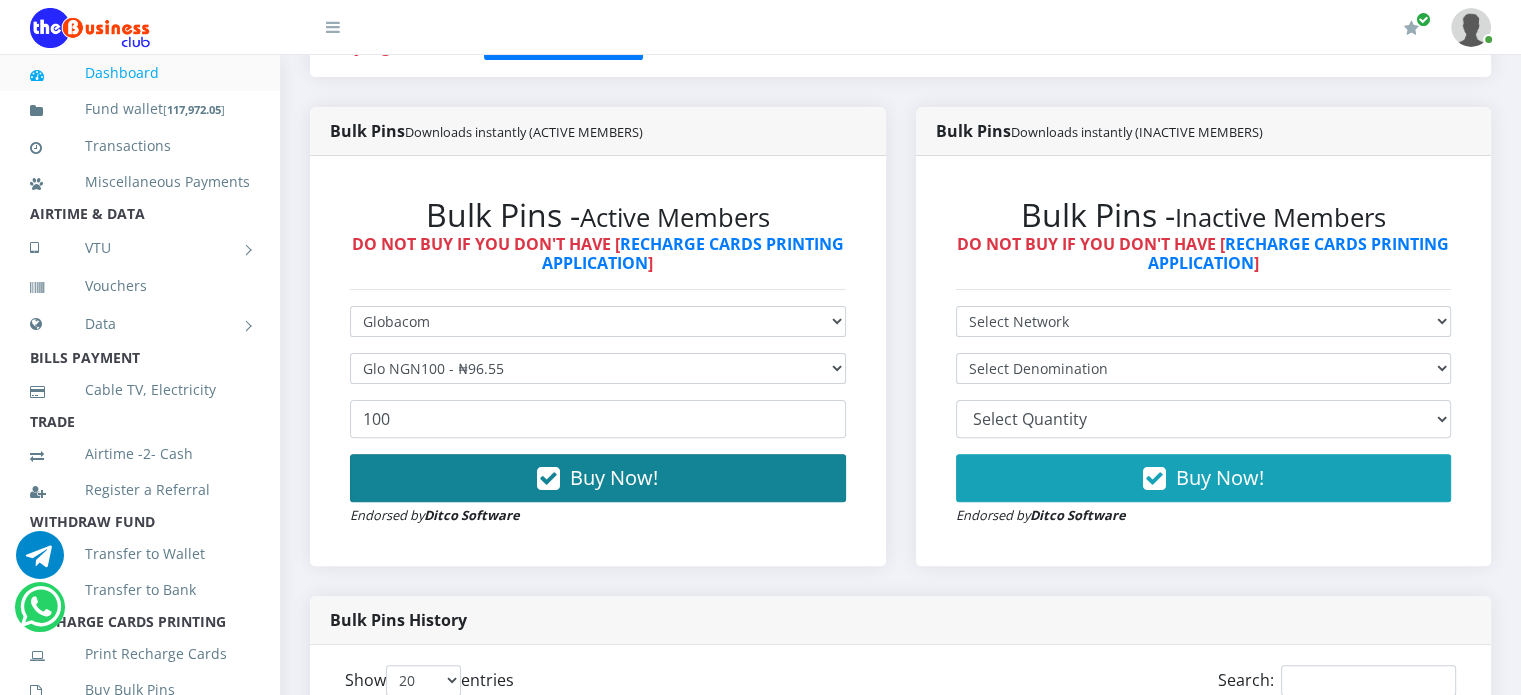 click at bounding box center (548, 479) 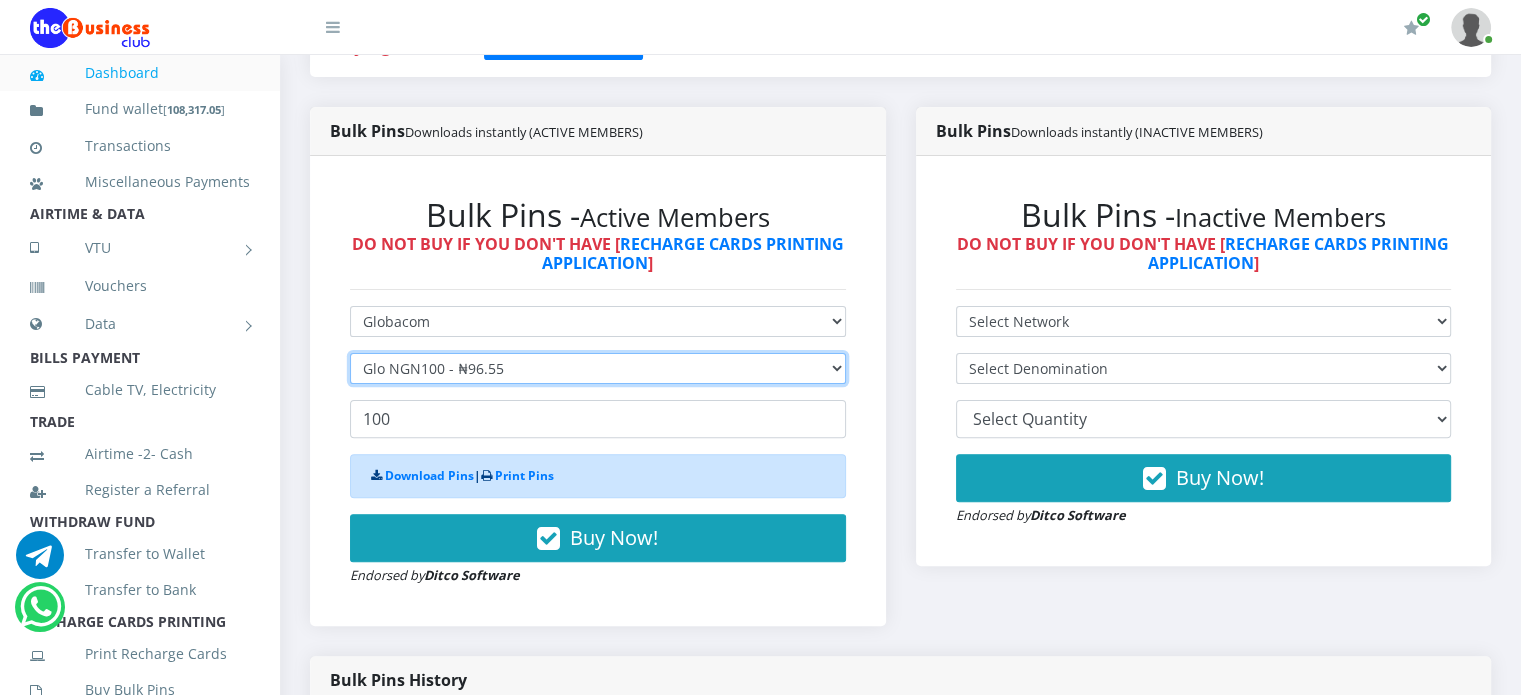 click on "Select Denomination Glo NGN100 - ₦96.55 Glo NGN200 - ₦193.10 Glo NGN500 - ₦482.75 Glo NGN1000 - ₦965.50" at bounding box center [598, 368] 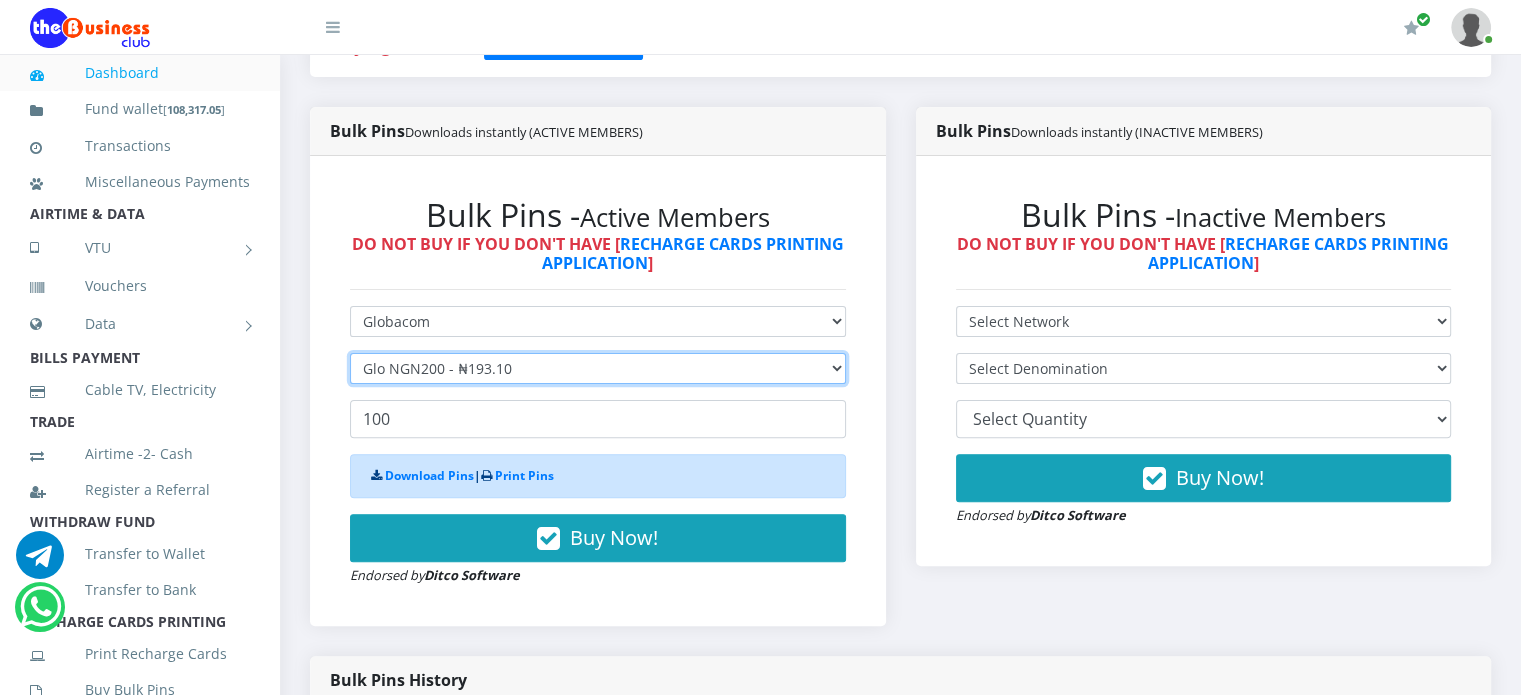 click on "Select Denomination Glo NGN100 - ₦96.55 Glo NGN200 - ₦193.10 Glo NGN500 - ₦482.75 Glo NGN1000 - ₦965.50" at bounding box center (598, 368) 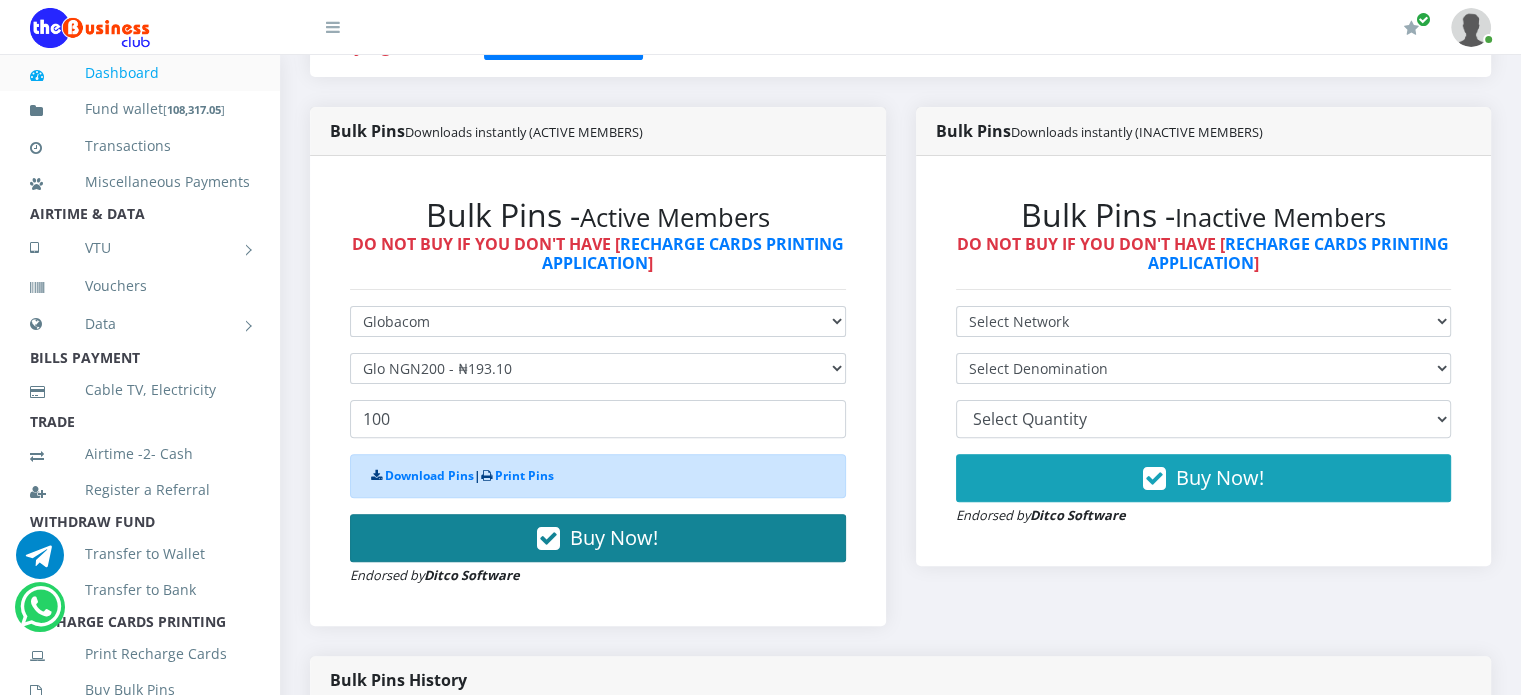 click at bounding box center [548, 539] 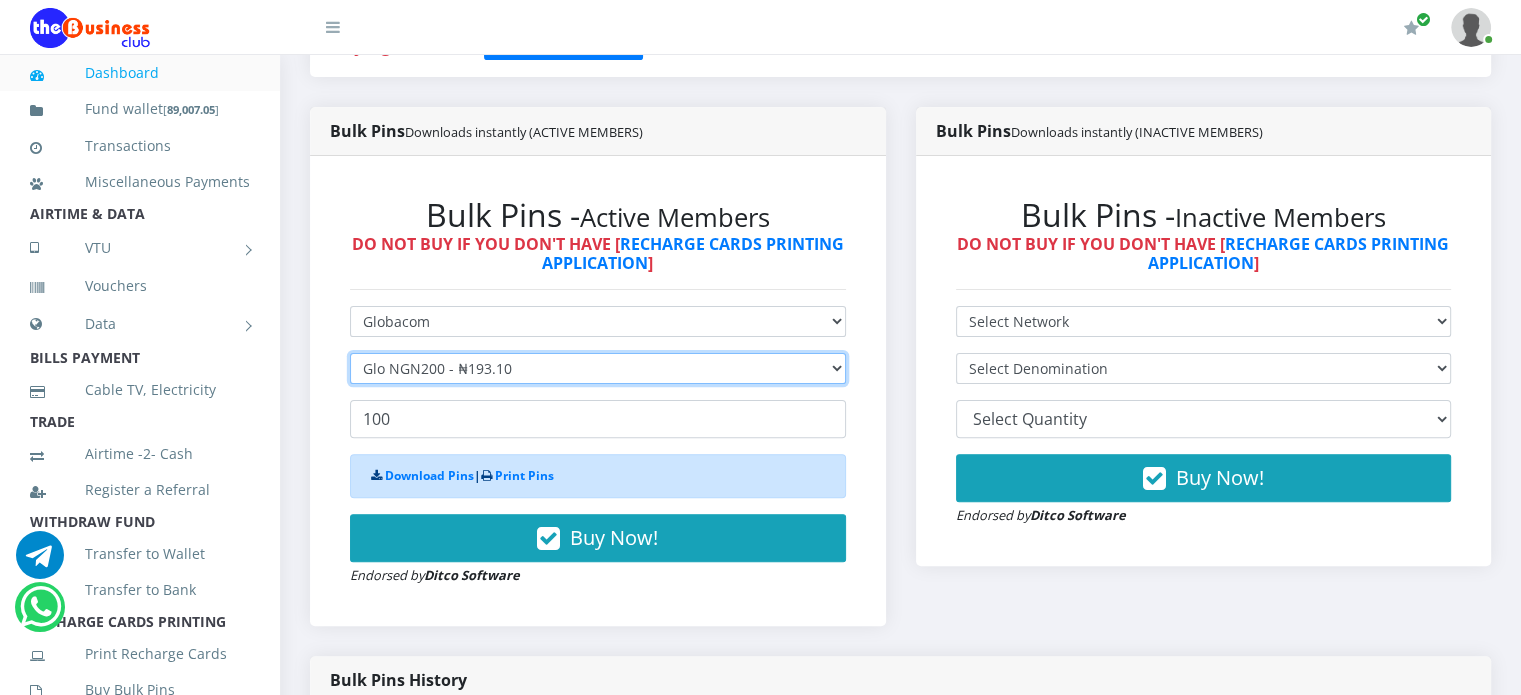 click on "Select Denomination Glo NGN100 - ₦96.55 Glo NGN200 - ₦193.10 Glo NGN500 - ₦482.75 Glo NGN1000 - ₦965.50" at bounding box center (598, 368) 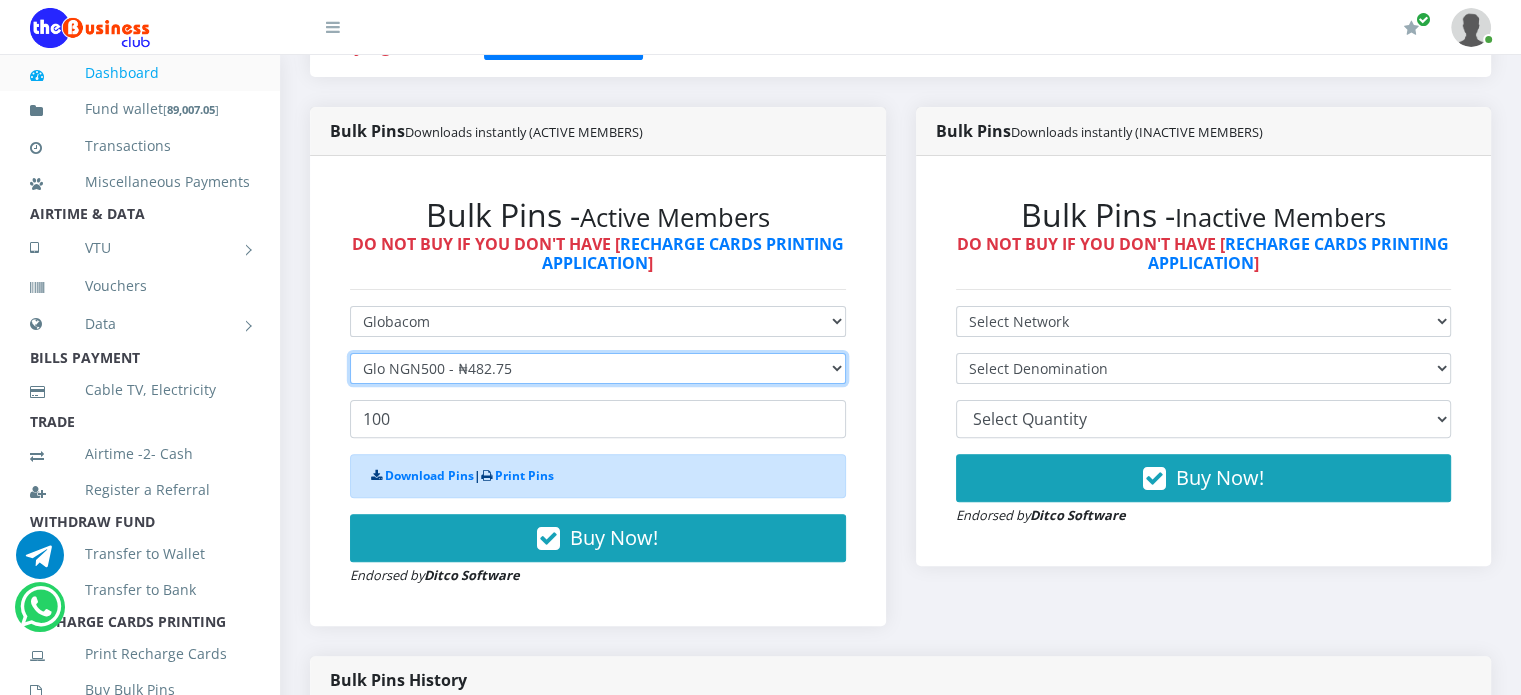 click on "Select Denomination Glo NGN100 - ₦96.55 Glo NGN200 - ₦193.10 Glo NGN500 - ₦482.75 Glo NGN1000 - ₦965.50" at bounding box center (598, 368) 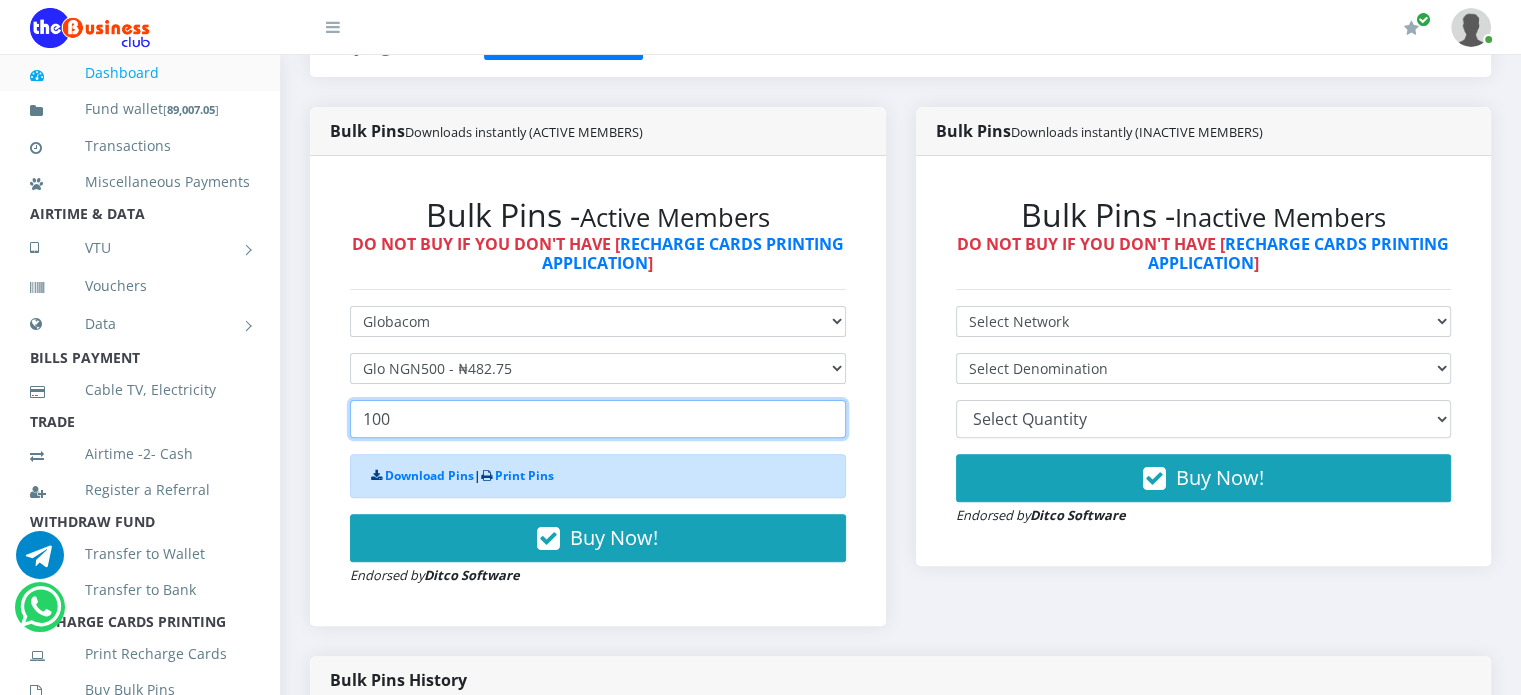 click on "100" at bounding box center (598, 419) 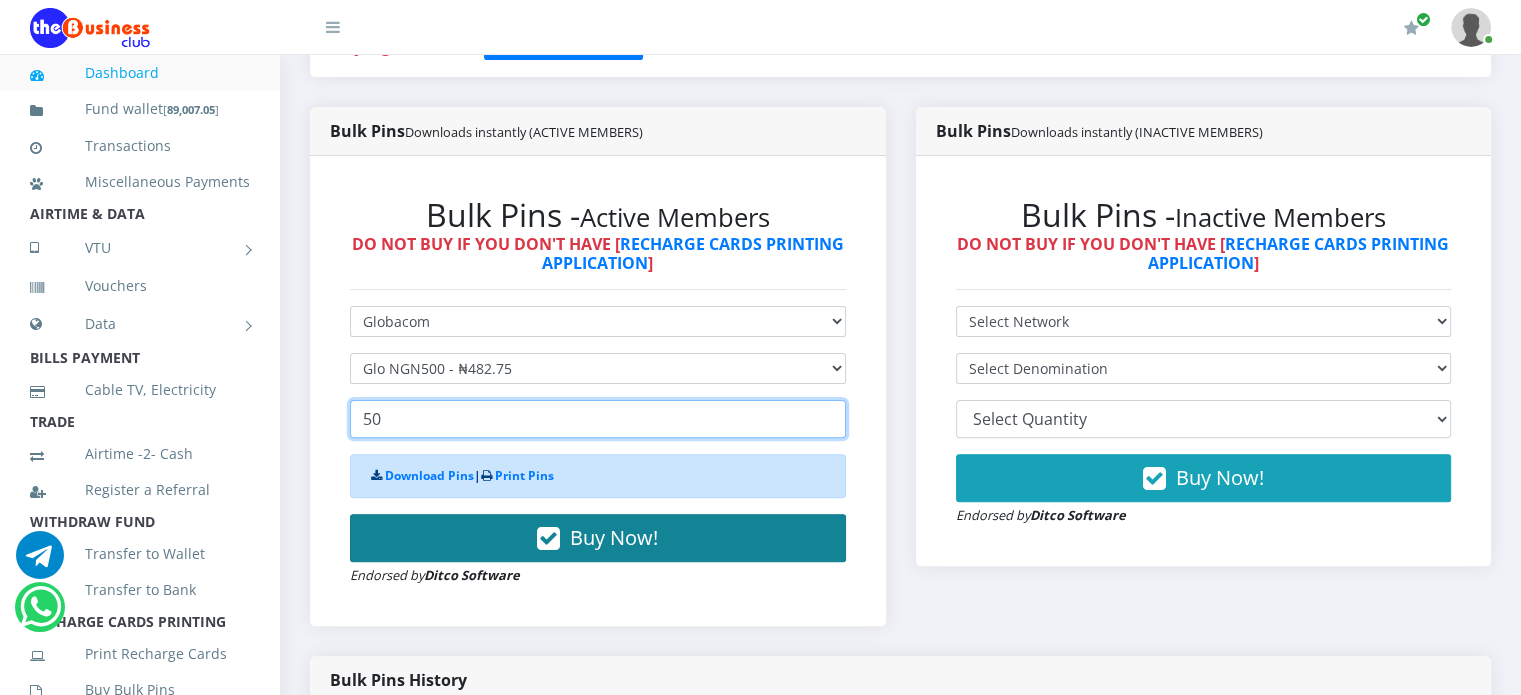 type on "50" 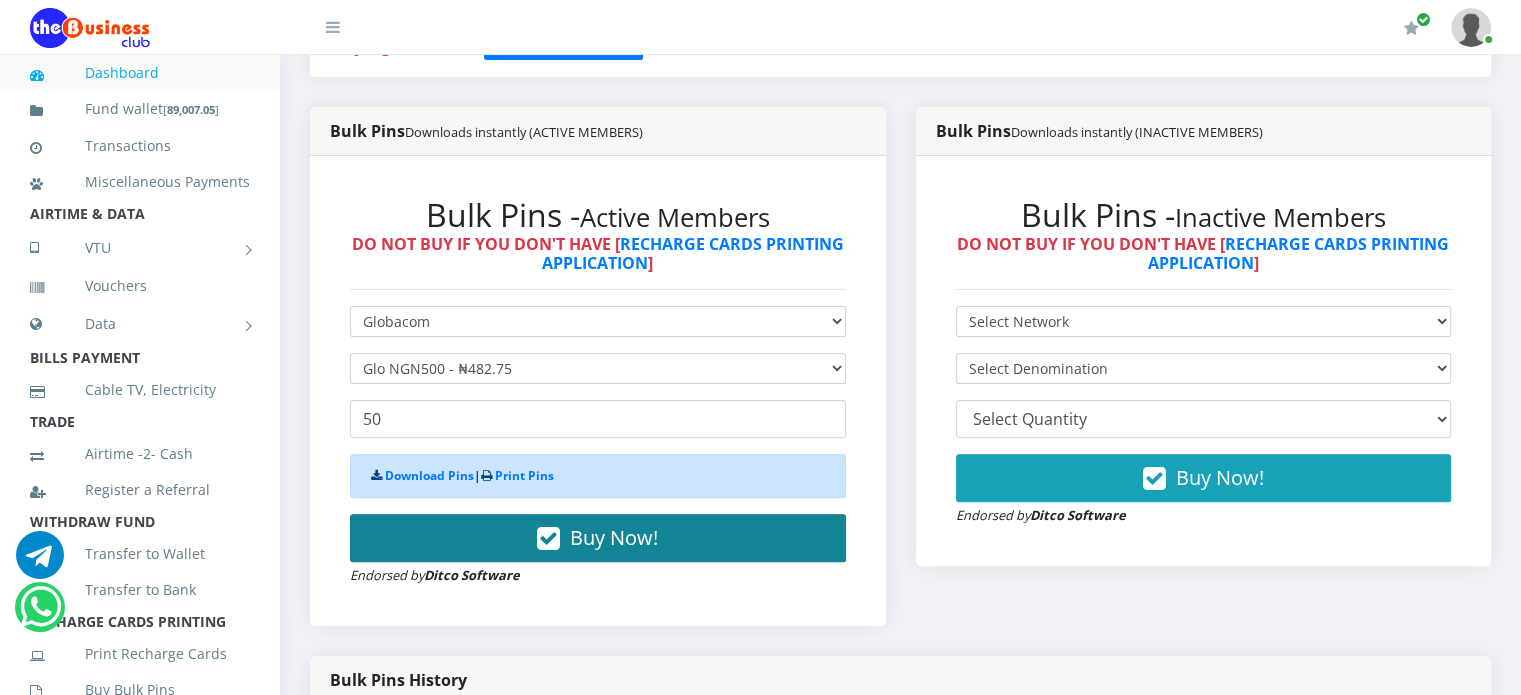 click on "Buy Now!" at bounding box center (598, 538) 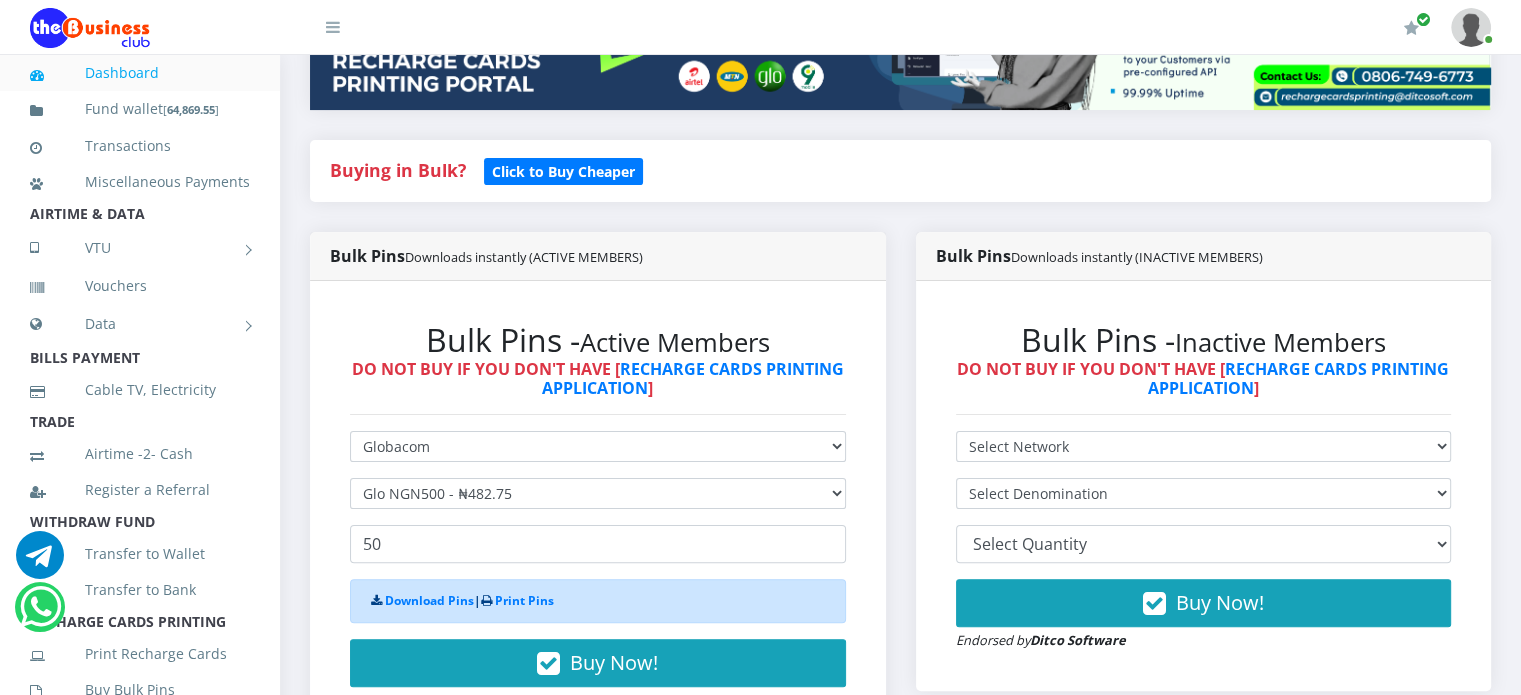 scroll, scrollTop: 412, scrollLeft: 0, axis: vertical 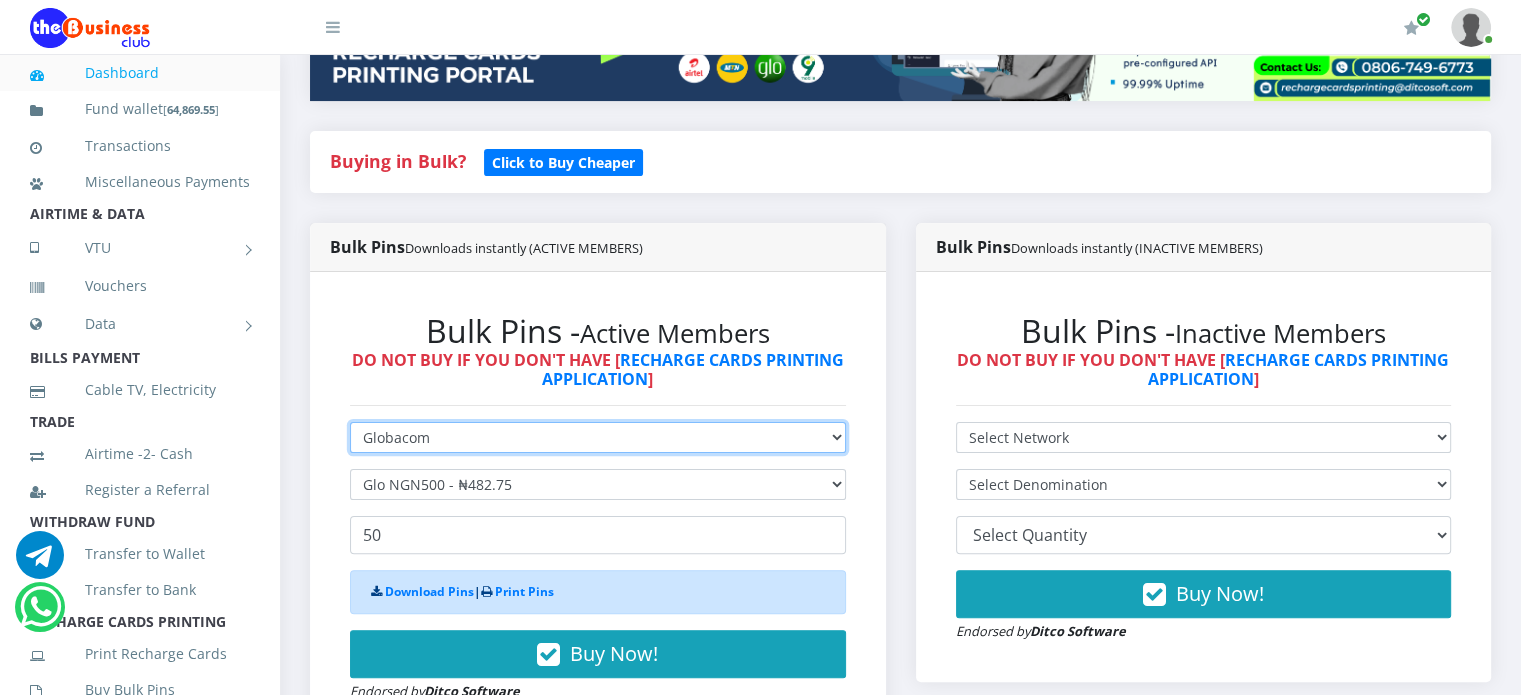 click on "Select Network
MTN
Globacom
9Mobile
Airtel" at bounding box center [598, 437] 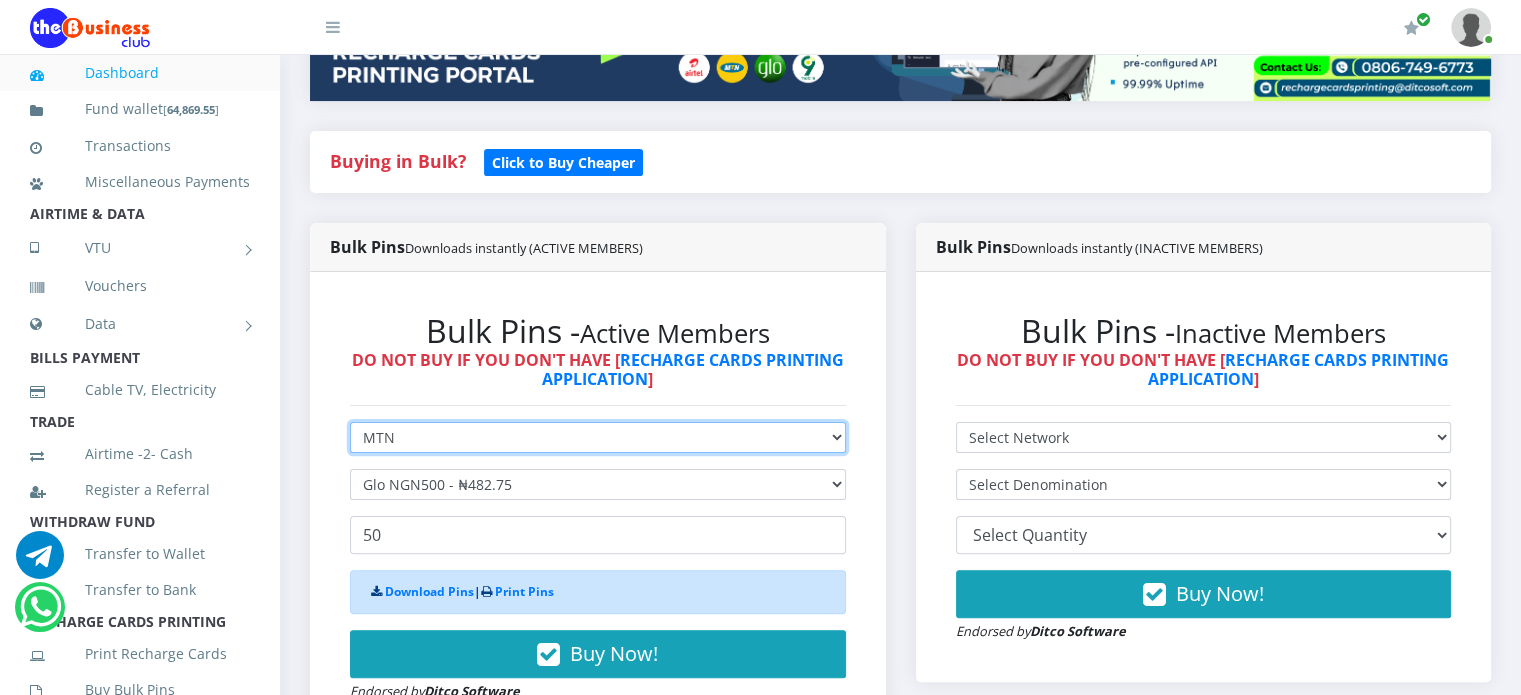 click on "Select Network
MTN
Globacom
9Mobile
Airtel" at bounding box center [598, 437] 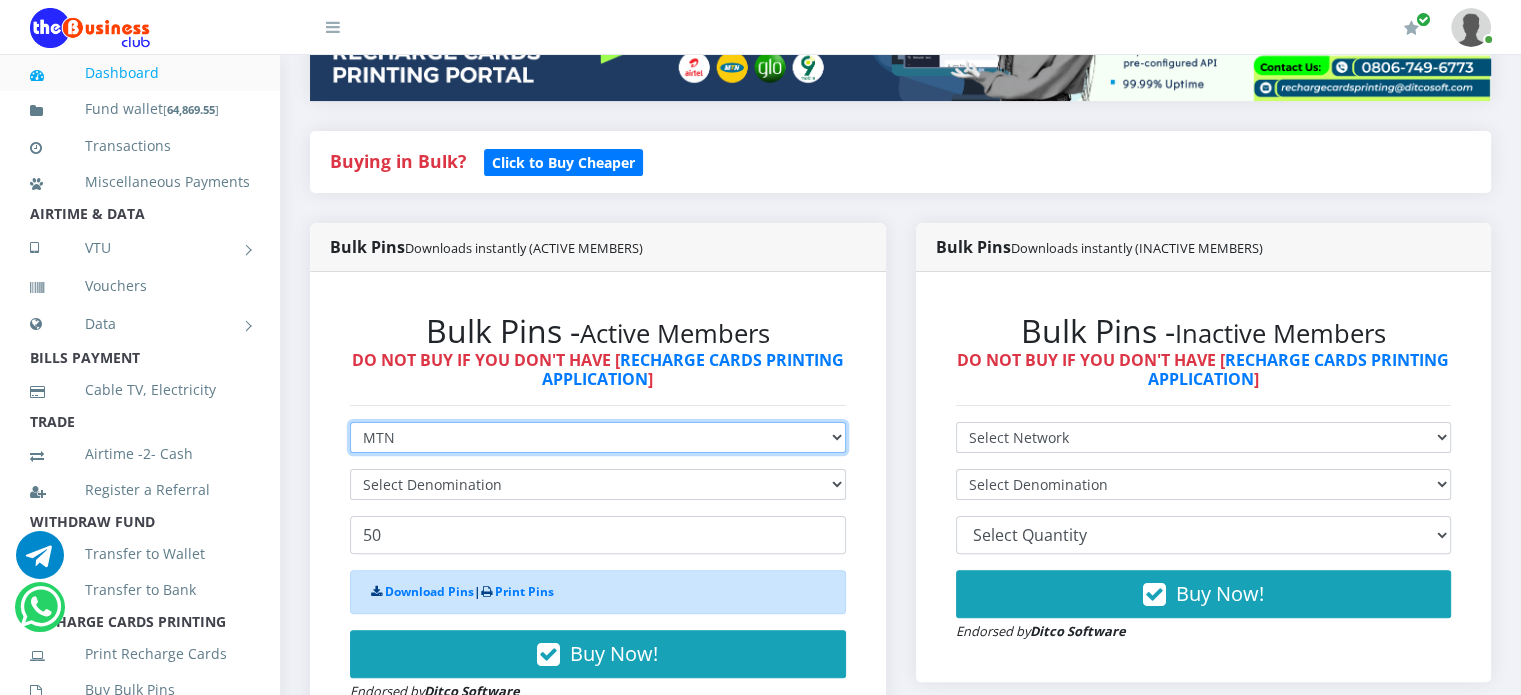 type 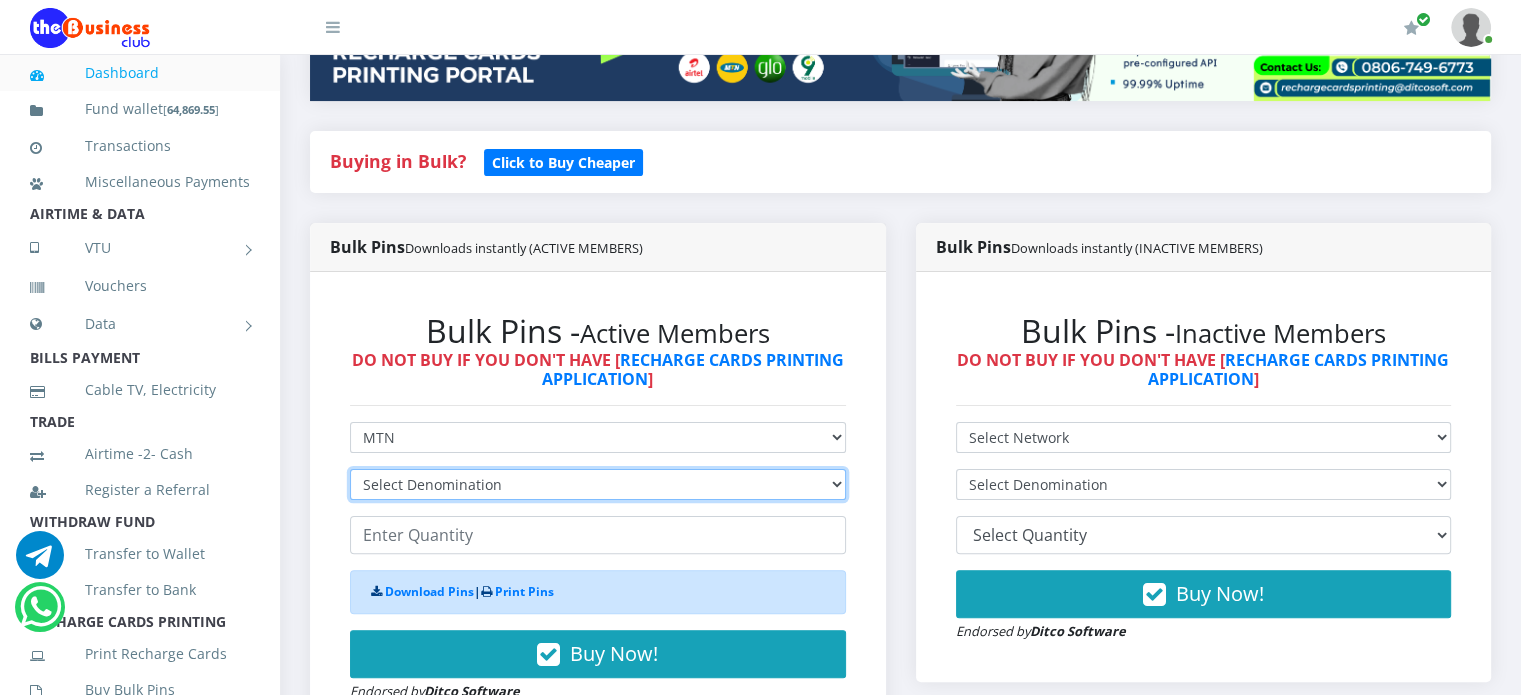 click on "Select Denomination MTN NGN100 - ₦96.99 MTN NGN200 - ₦193.98 MTN NGN400 - ₦387.96 MTN NGN500 - ₦484.95 MTN NGN1000 - ₦969.90 MTN NGN1500 - ₦1,454.85" at bounding box center [598, 484] 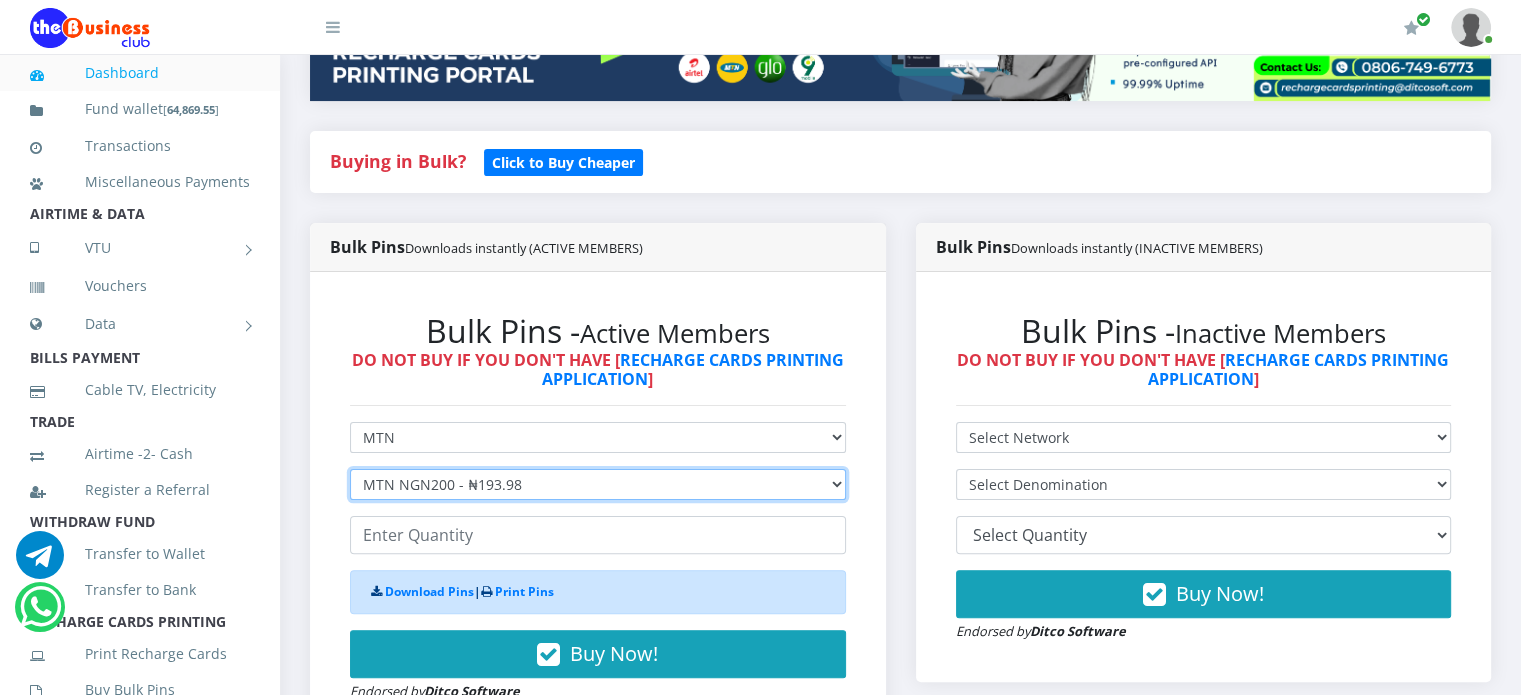 click on "Select Denomination MTN NGN100 - ₦96.99 MTN NGN200 - ₦193.98 MTN NGN400 - ₦387.96 MTN NGN500 - ₦484.95 MTN NGN1000 - ₦969.90 MTN NGN1500 - ₦1,454.85" at bounding box center (598, 484) 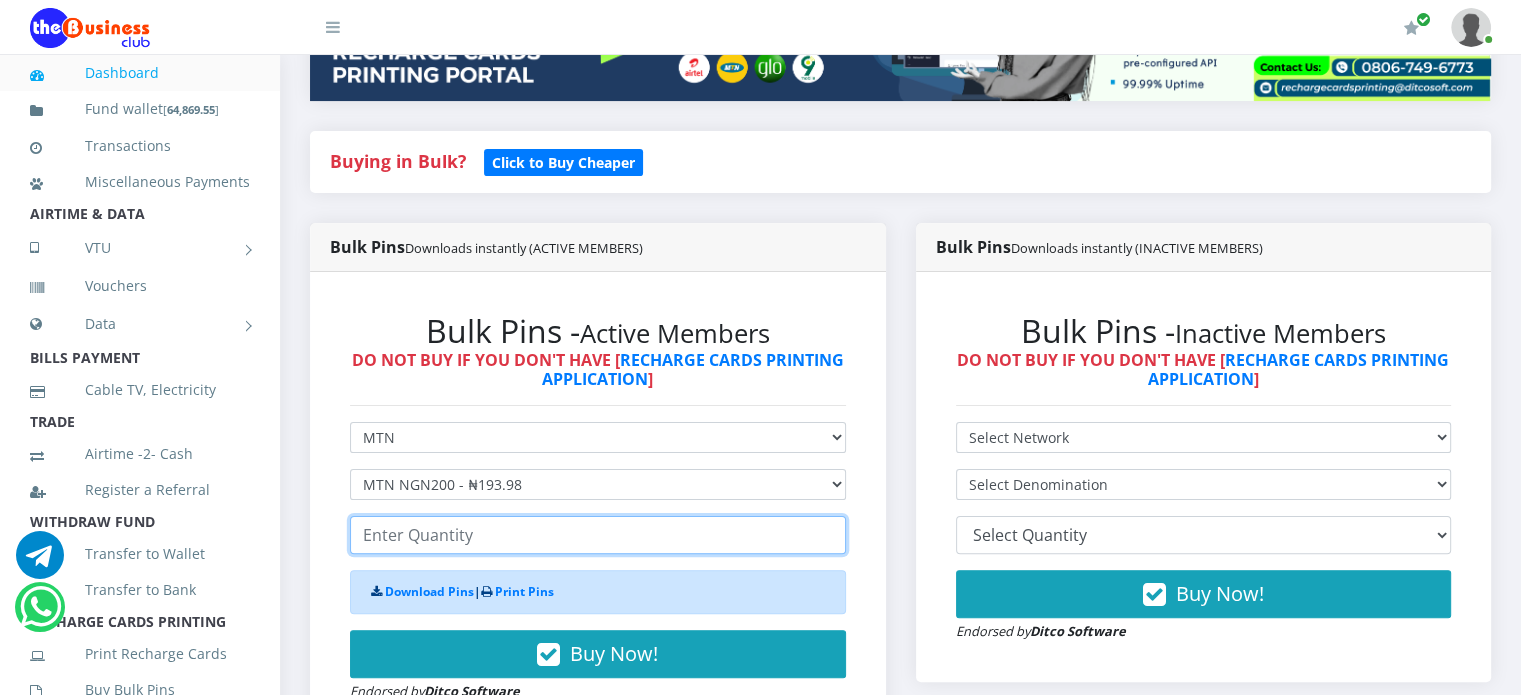 click at bounding box center [598, 535] 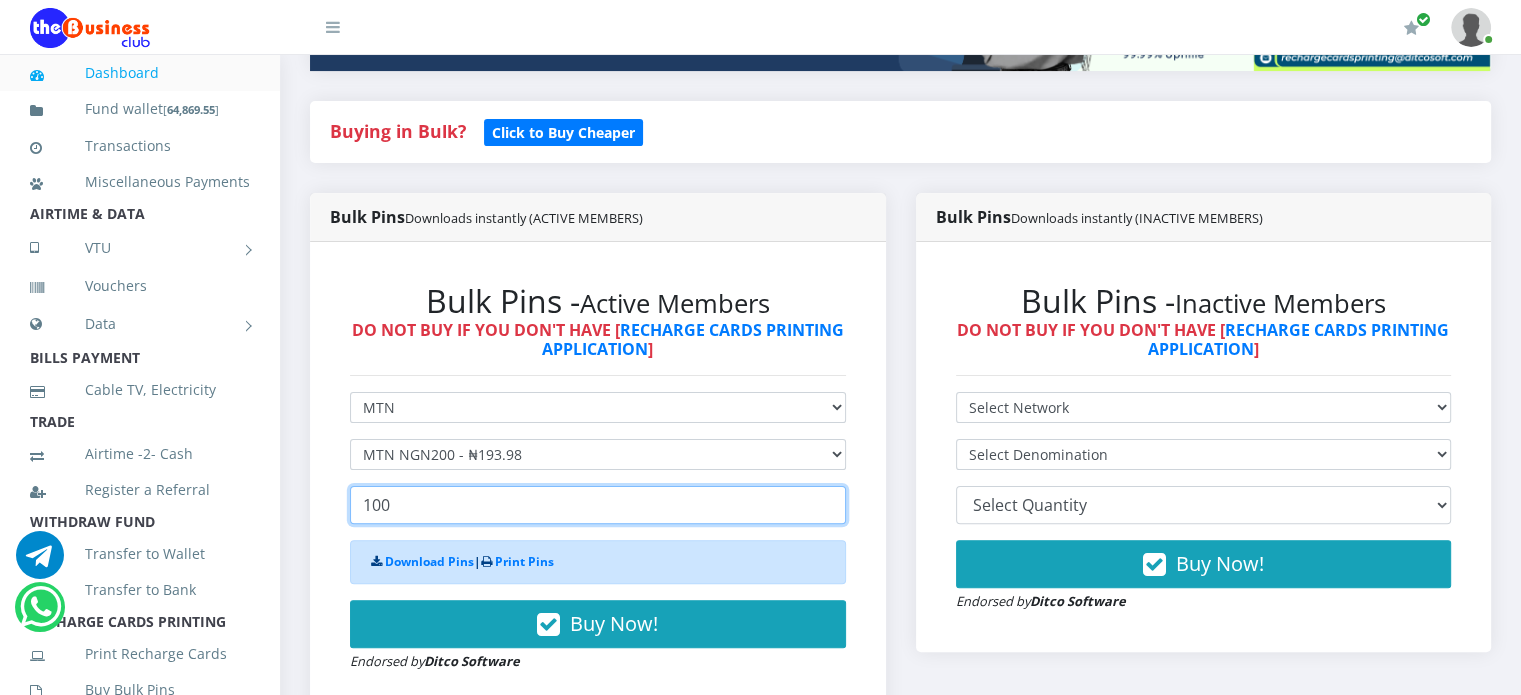 scroll, scrollTop: 444, scrollLeft: 0, axis: vertical 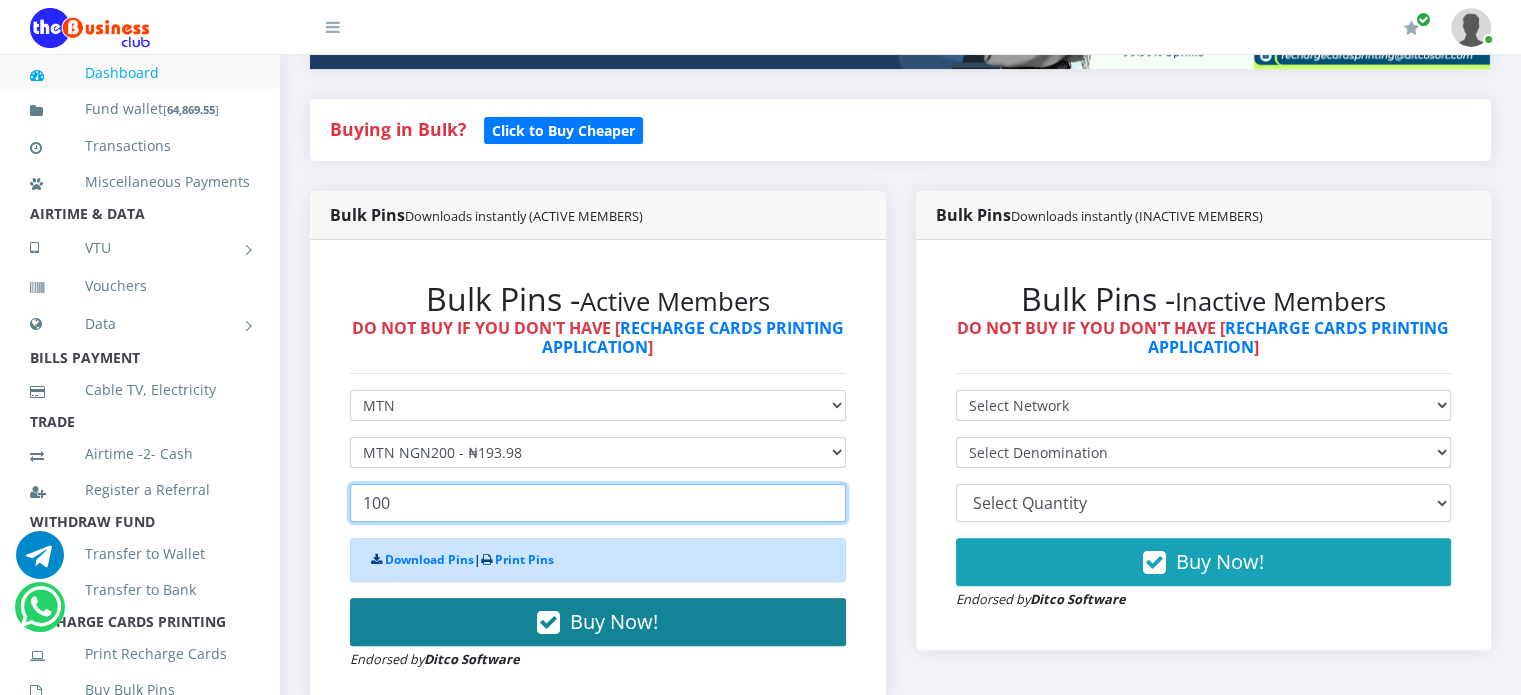 type on "100" 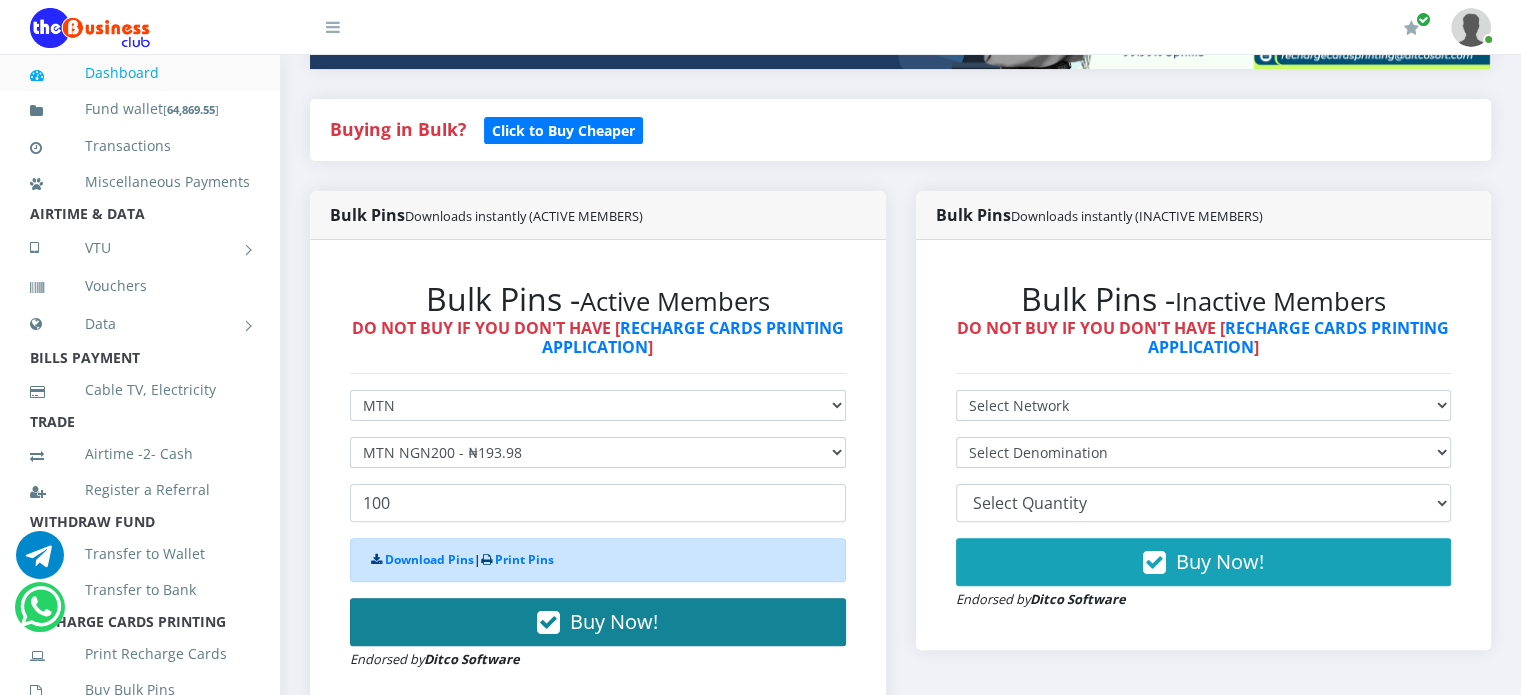 click on "Buy Now!" at bounding box center [598, 622] 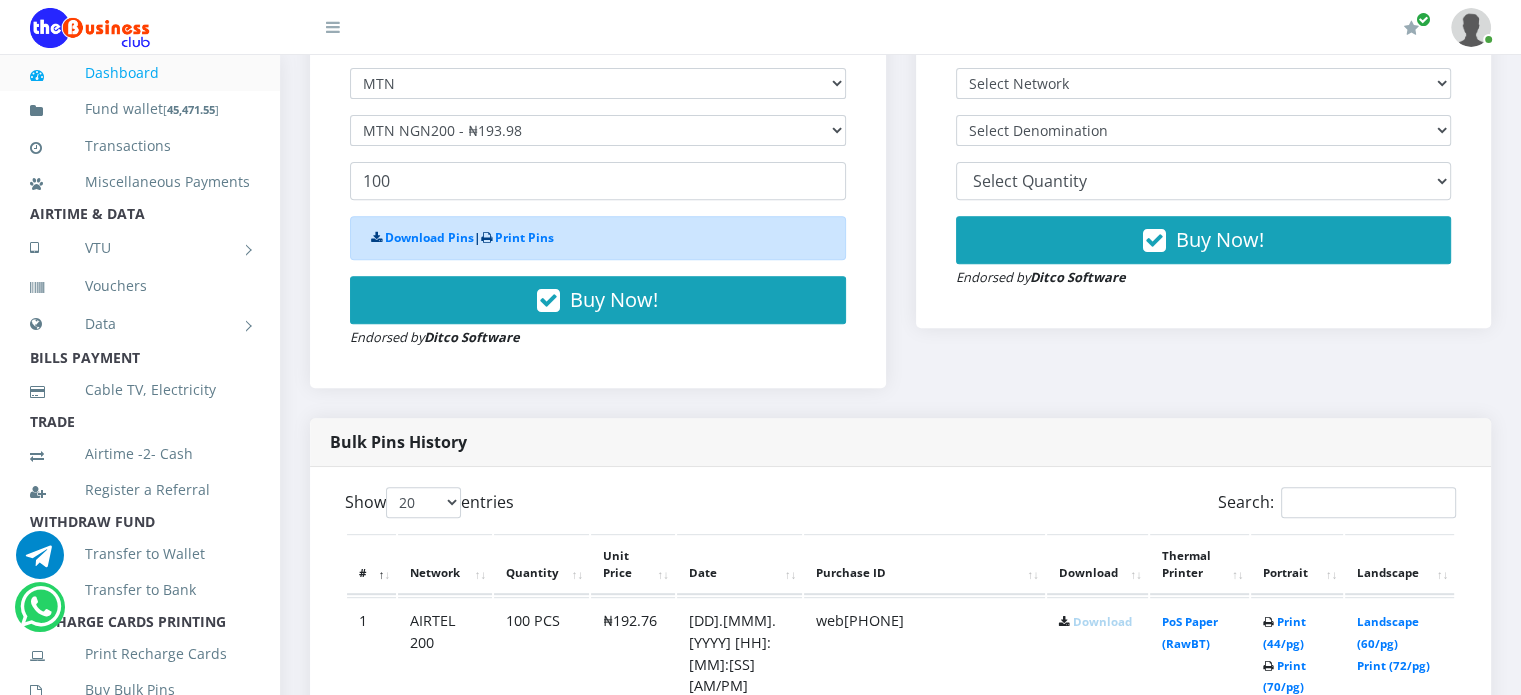 scroll, scrollTop: 774, scrollLeft: 0, axis: vertical 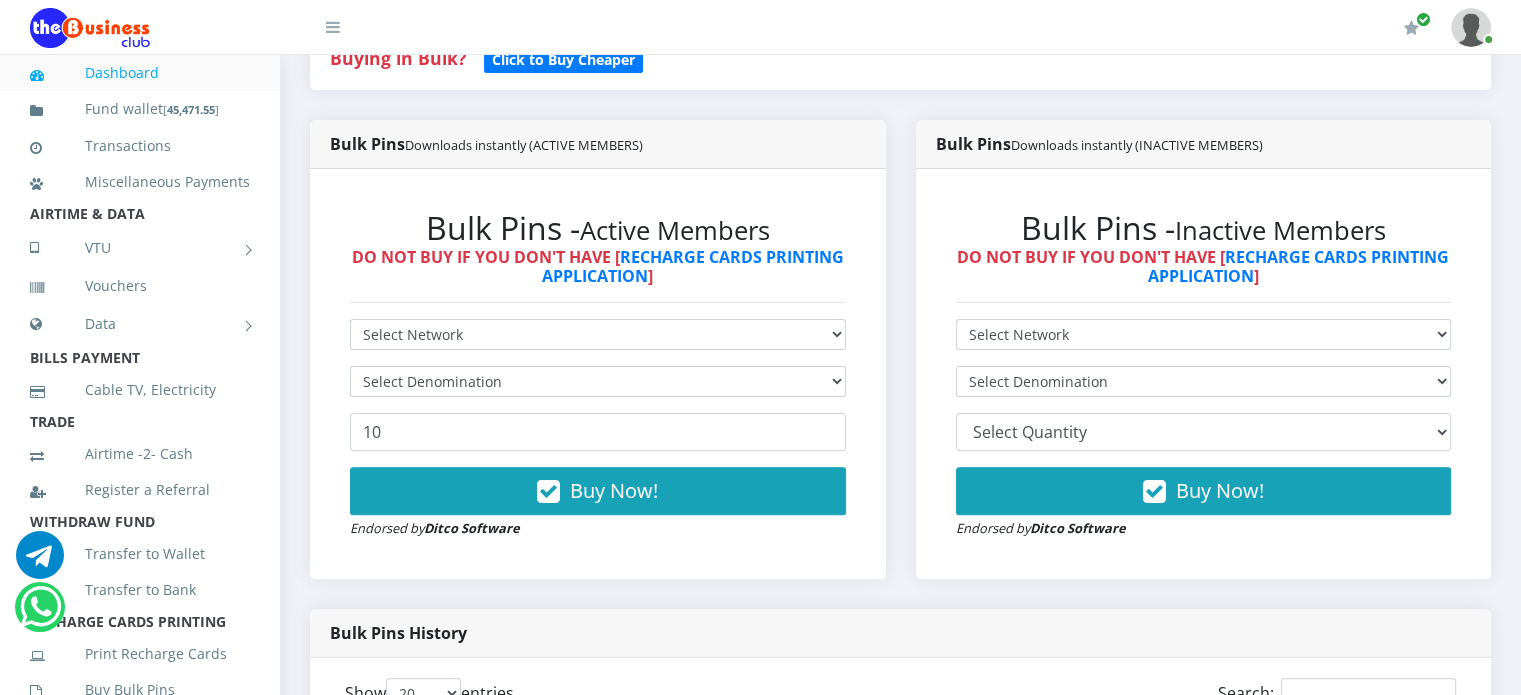 click on "Select Network
MTN
Globacom
9Mobile
Airtel
Select Denomination
[NUMBER]
Buy Now! Endorsed by" at bounding box center [598, 429] 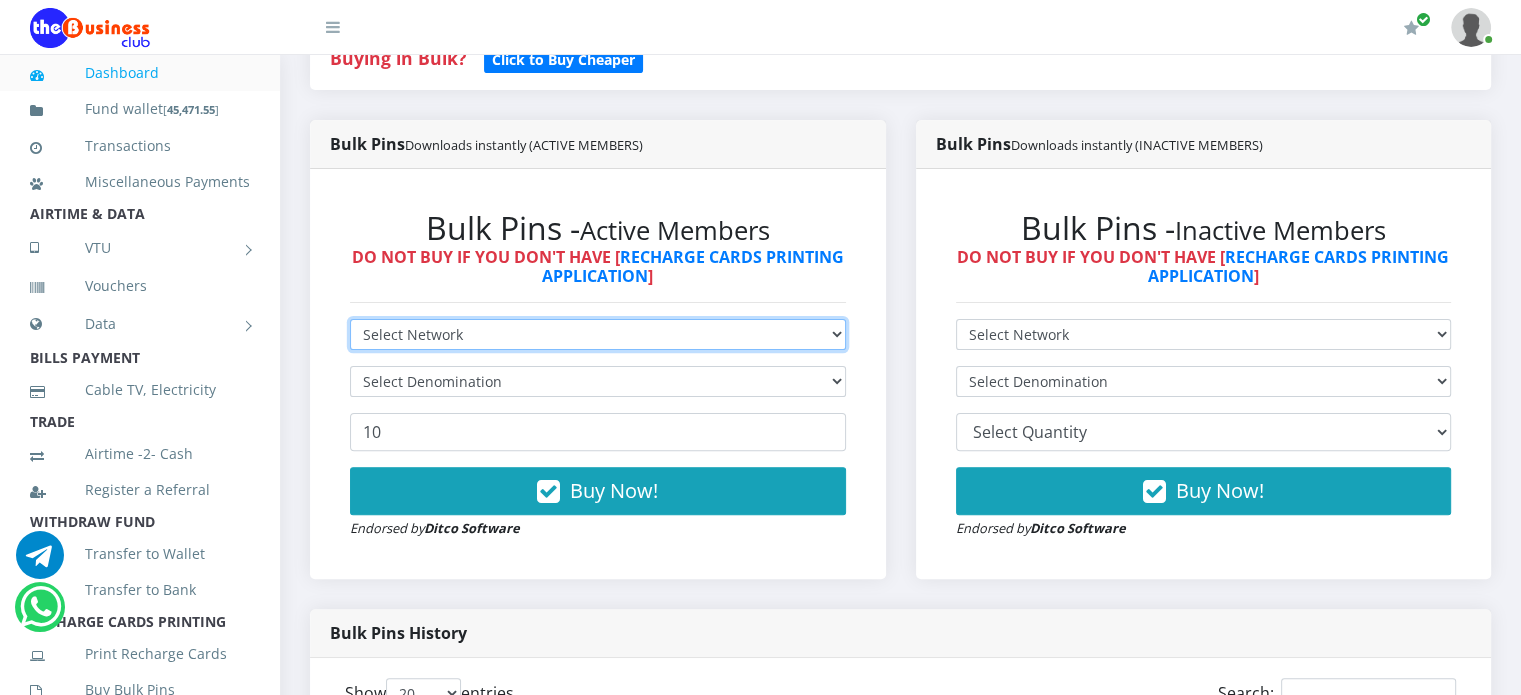 click on "Select Network
MTN
Globacom
9Mobile
Airtel" at bounding box center [598, 334] 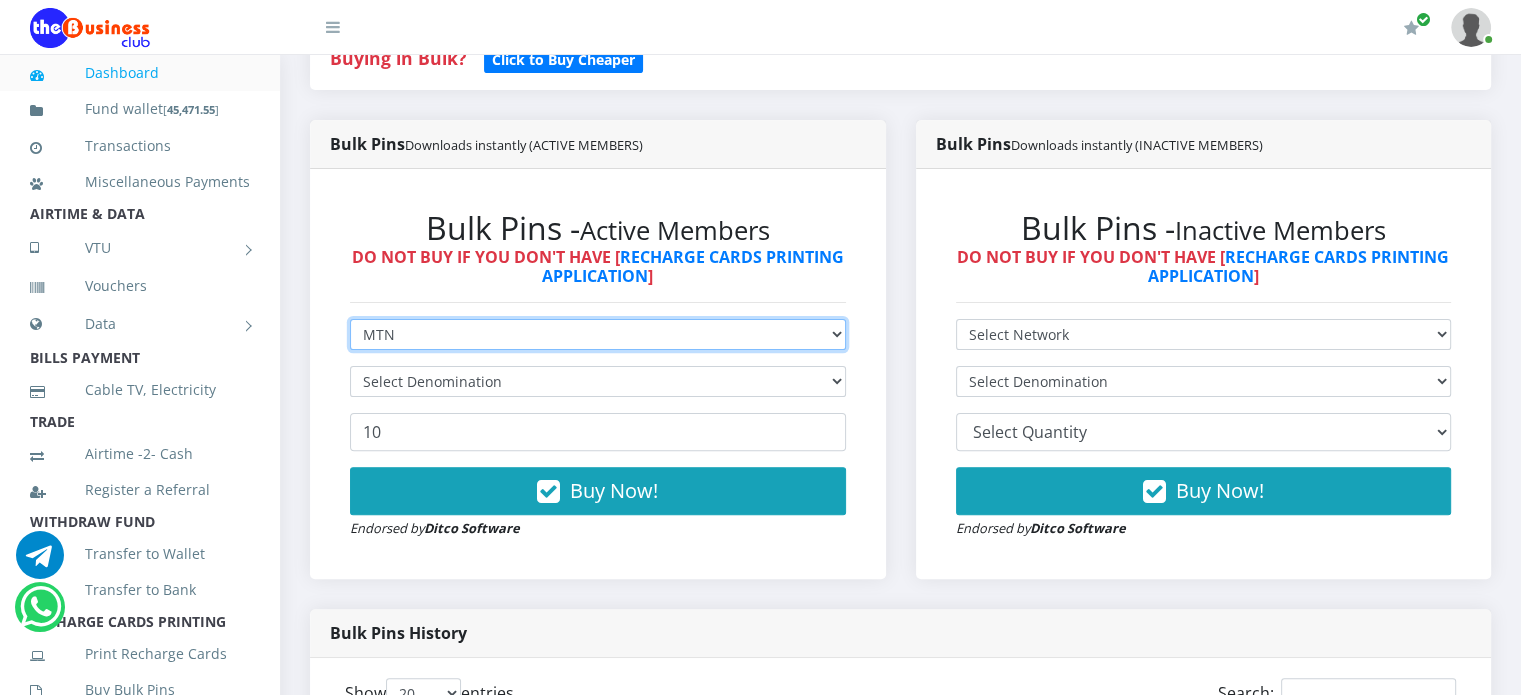 click on "Select Network
MTN
Globacom
9Mobile
Airtel" at bounding box center (598, 334) 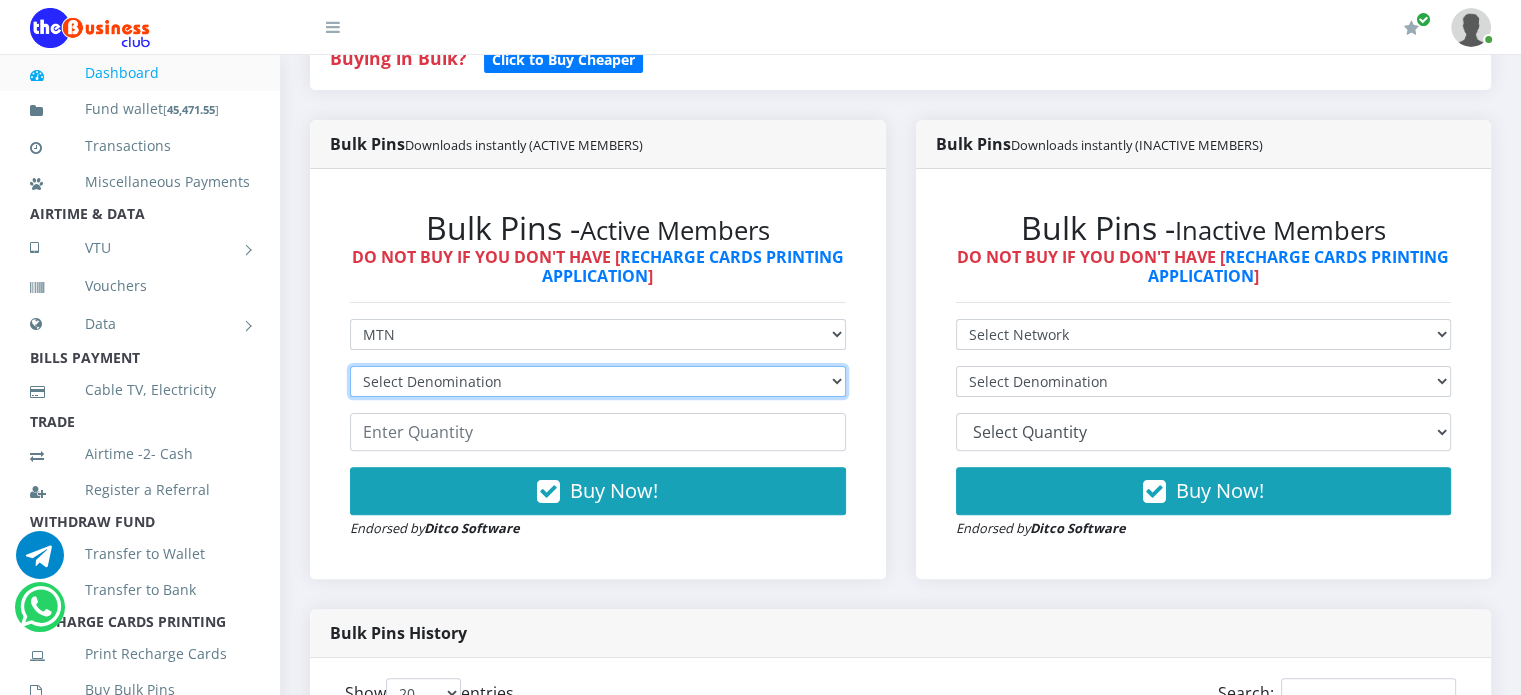 click on "Select Denomination MTN NGN100 - ₦96.99 MTN NGN200 - ₦193.98 MTN NGN400 - ₦387.96 MTN NGN500 - ₦484.95 MTN NGN1000 - ₦969.90 MTN NGN1500 - ₦1,454.85" at bounding box center (598, 381) 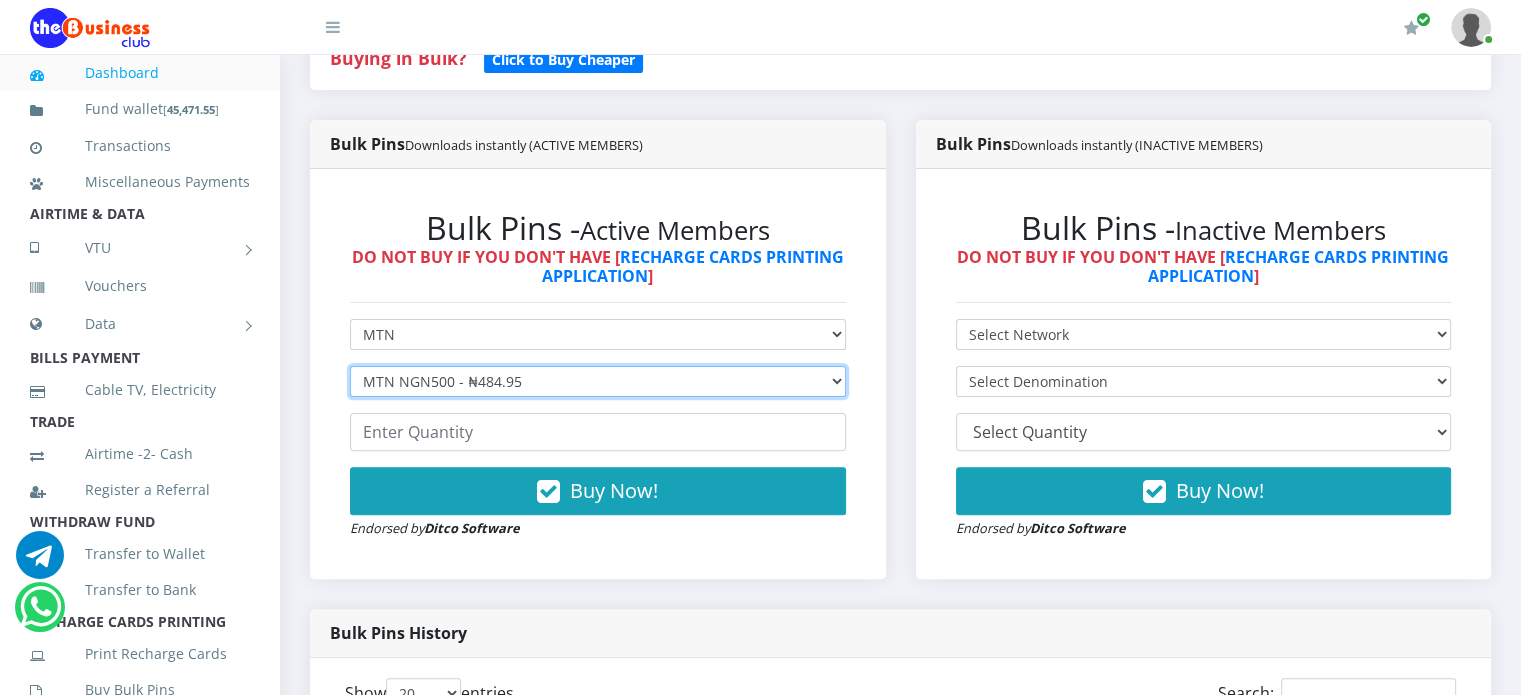 click on "Select Denomination MTN NGN100 - ₦96.99 MTN NGN200 - ₦193.98 MTN NGN400 - ₦387.96 MTN NGN500 - ₦484.95 MTN NGN1000 - ₦969.90 MTN NGN1500 - ₦1,454.85" at bounding box center [598, 381] 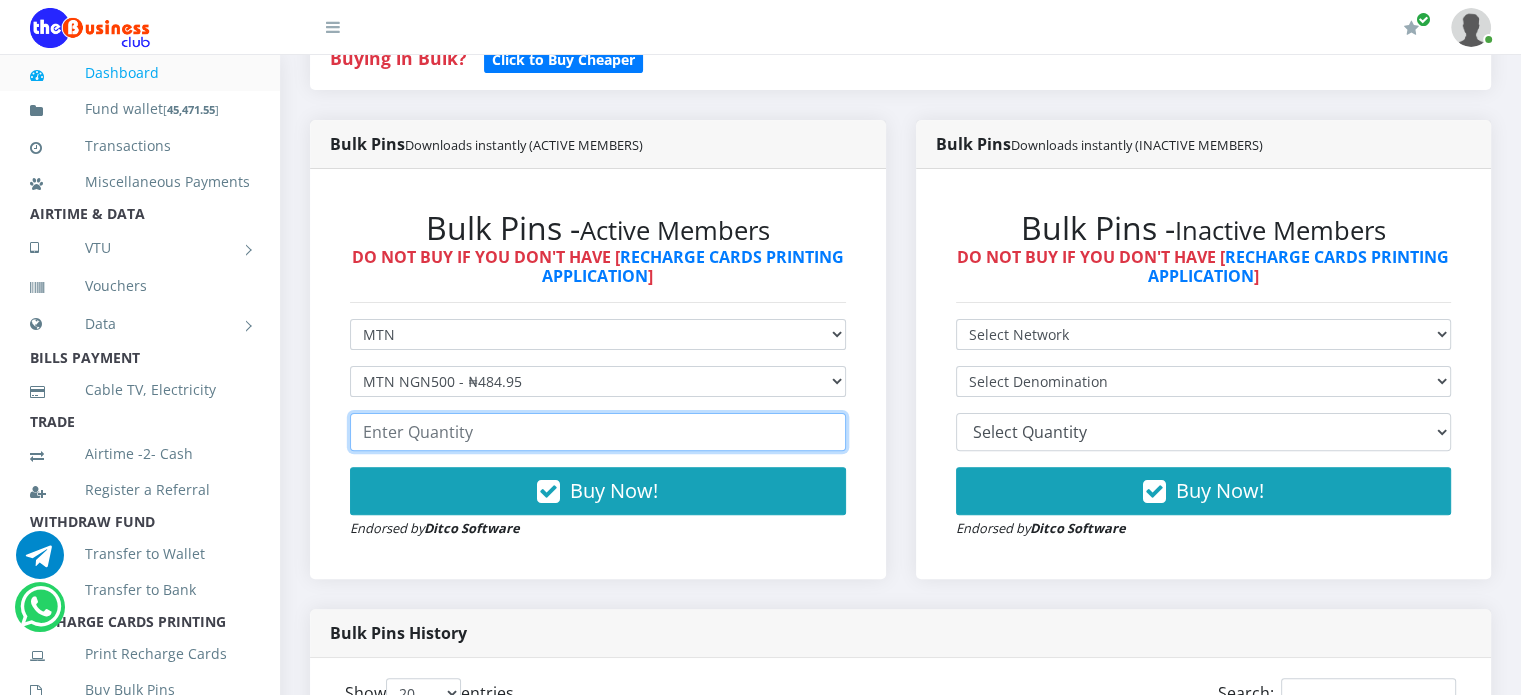 click at bounding box center [598, 432] 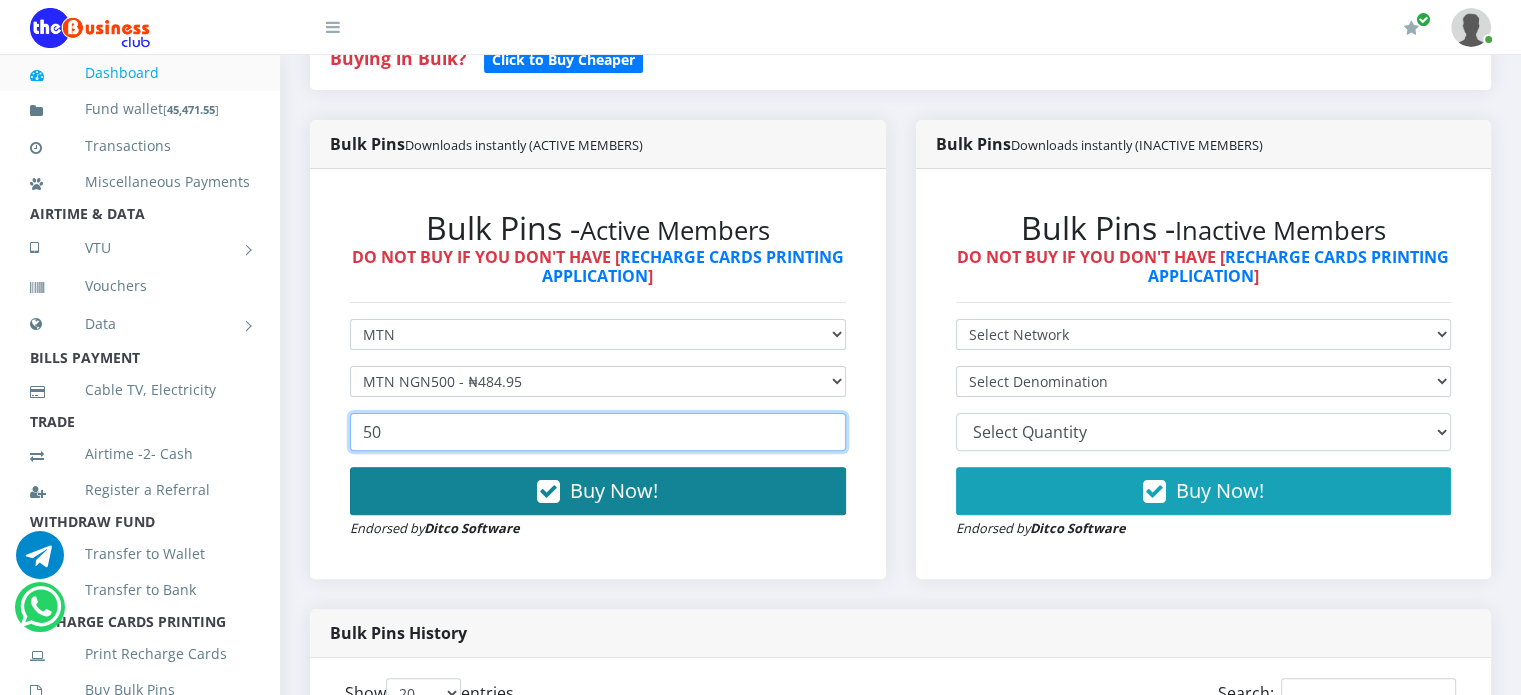 type on "50" 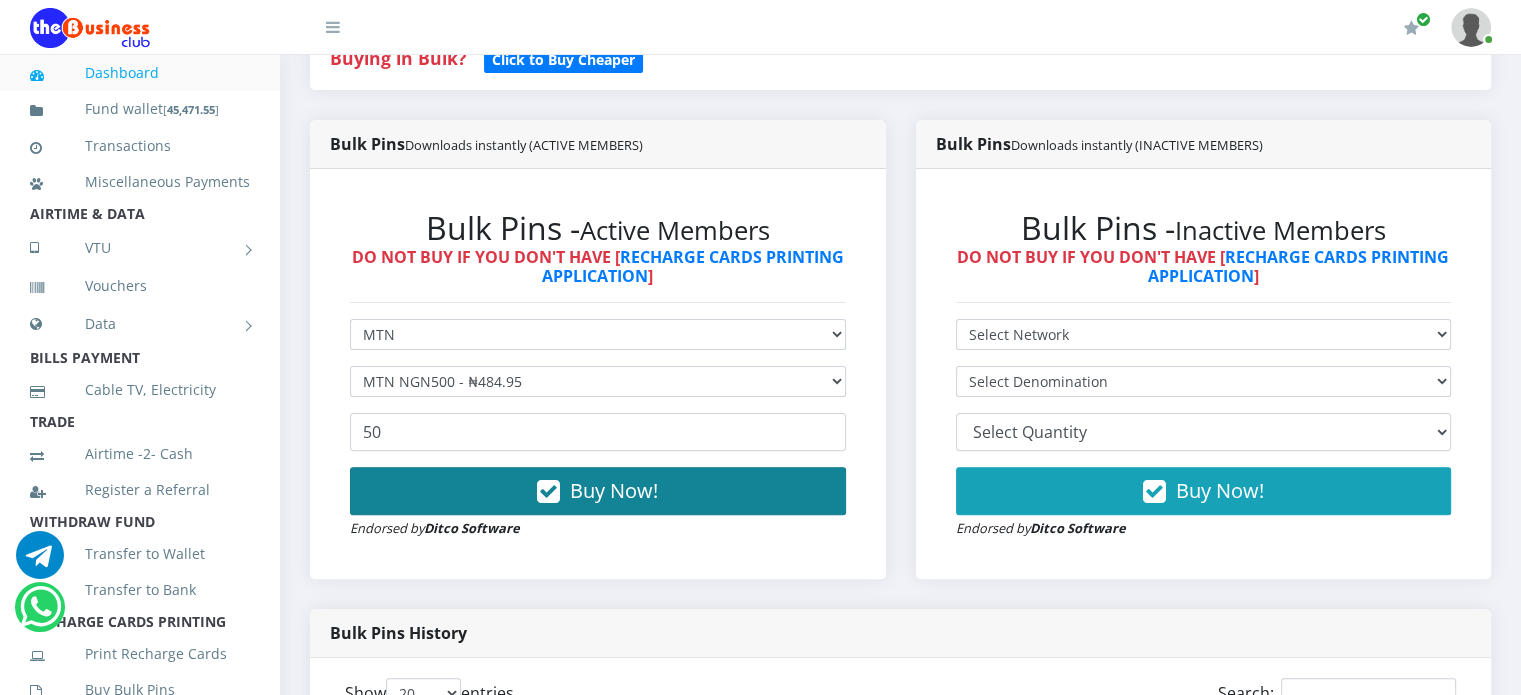 click at bounding box center [548, 492] 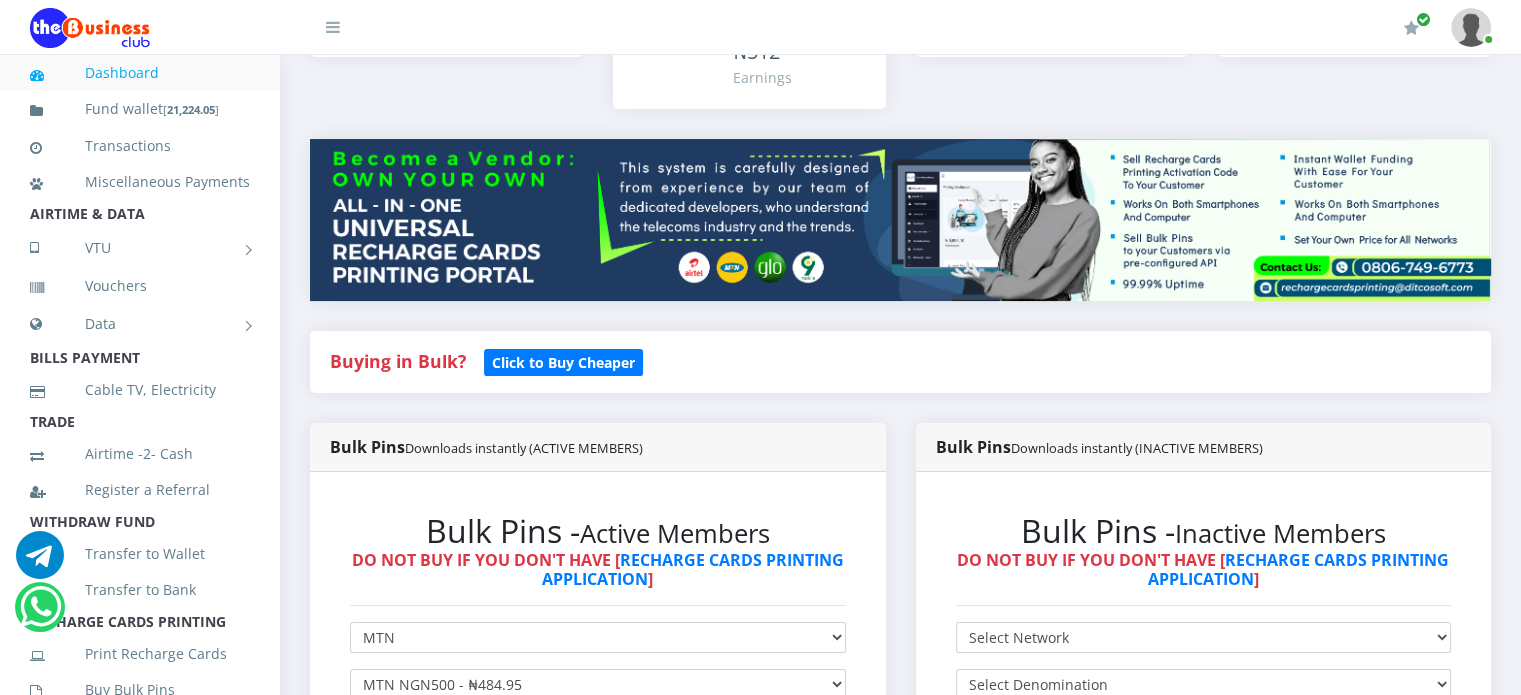 scroll, scrollTop: 0, scrollLeft: 0, axis: both 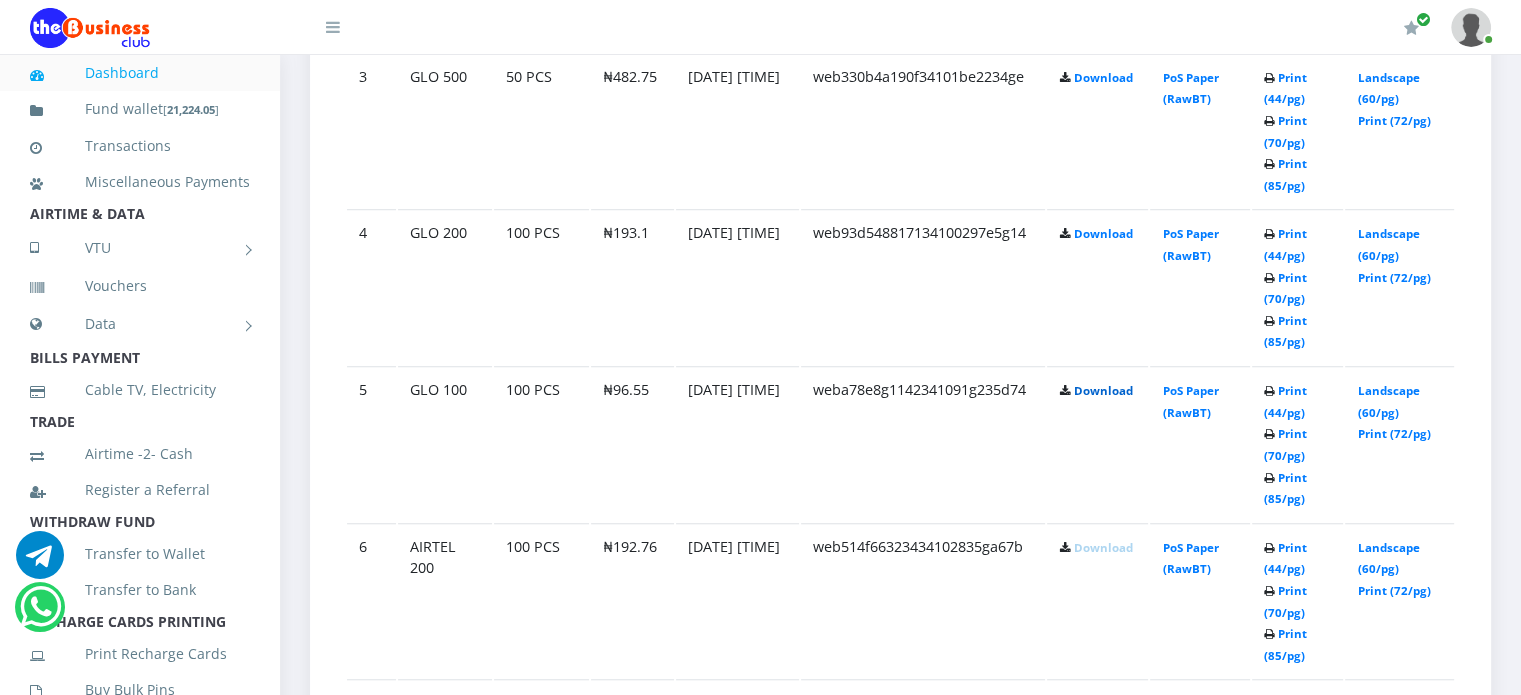 click on "Download" at bounding box center (1102, 390) 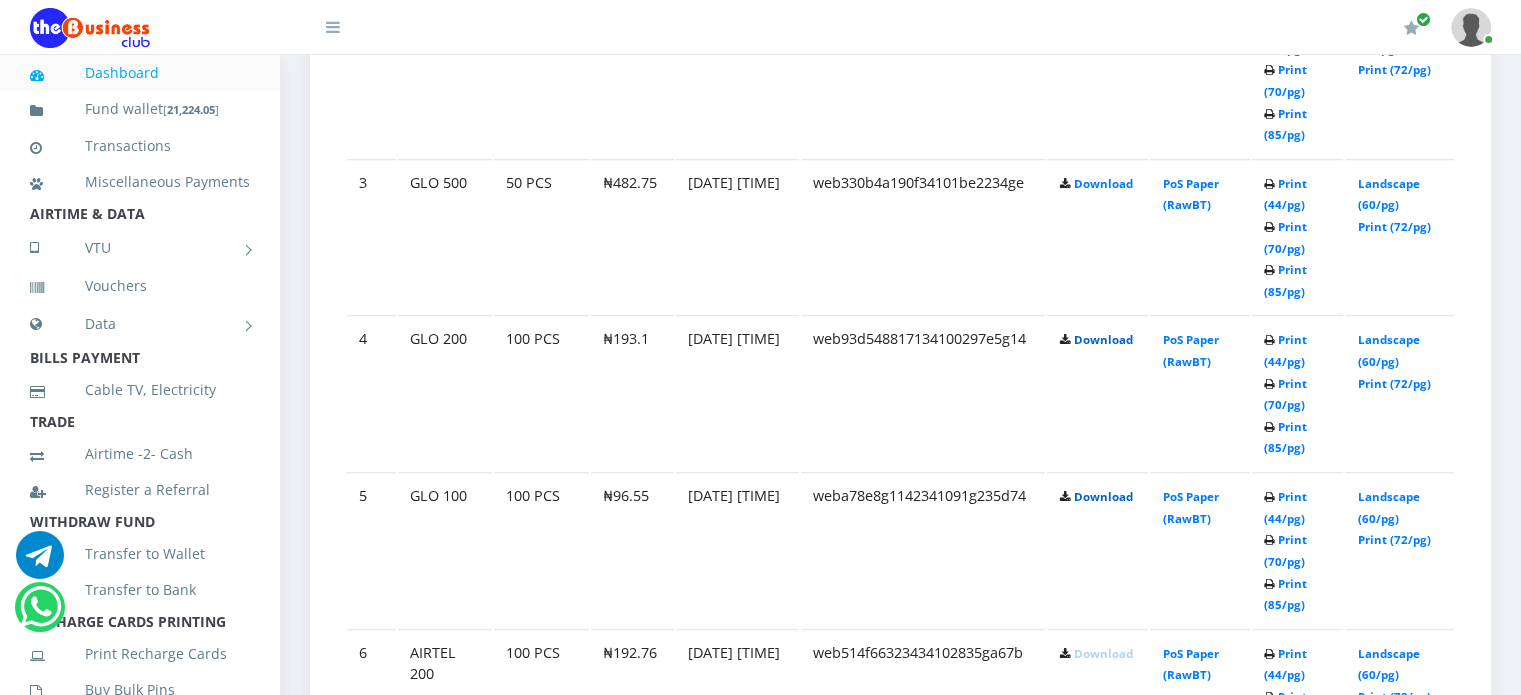scroll, scrollTop: 1404, scrollLeft: 0, axis: vertical 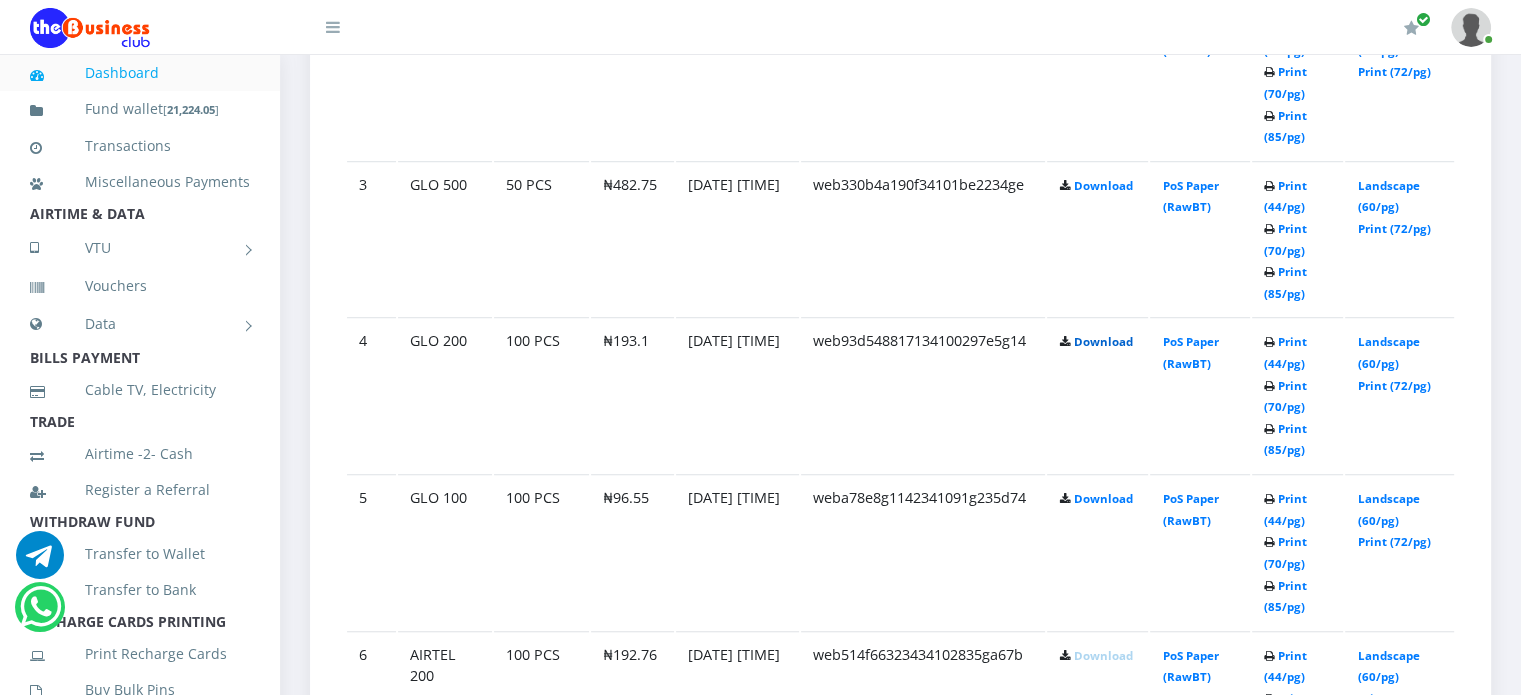 click on "Download" at bounding box center (1102, 341) 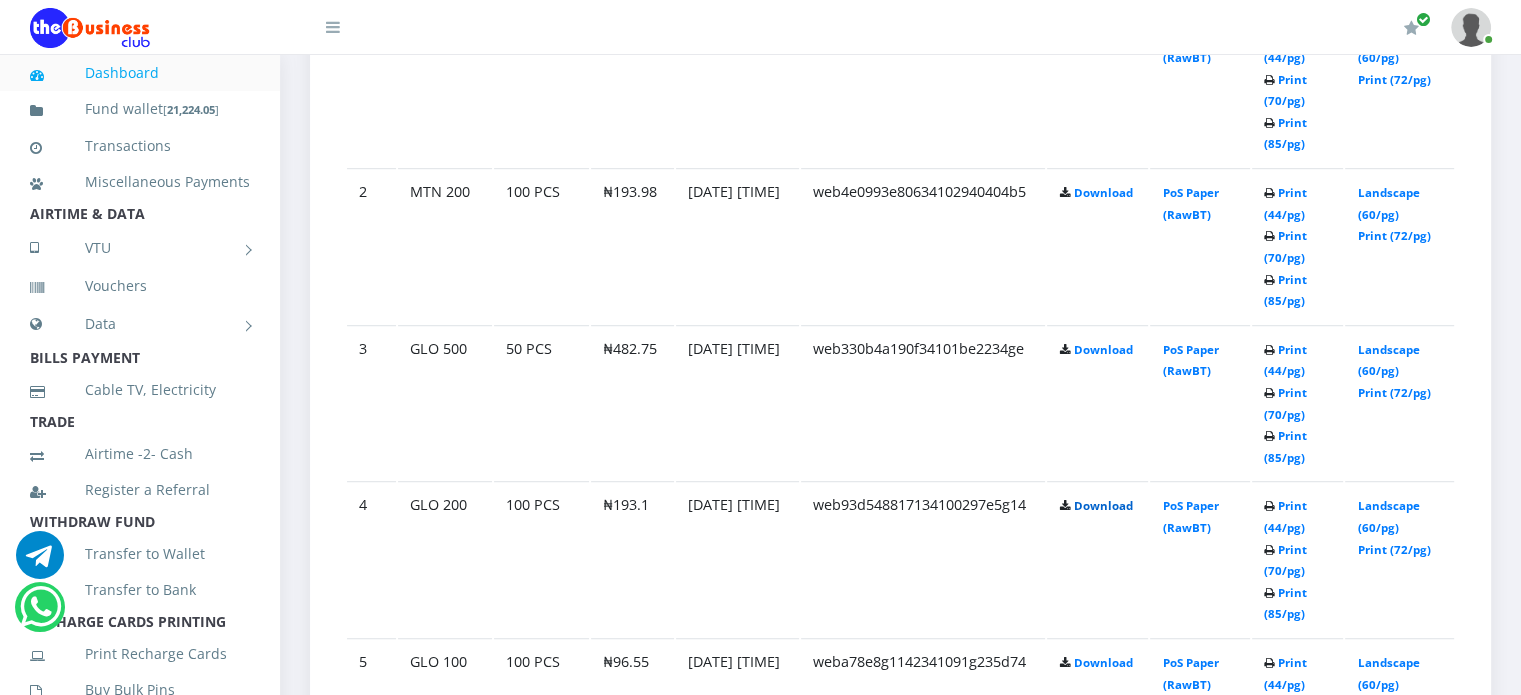 scroll, scrollTop: 1236, scrollLeft: 0, axis: vertical 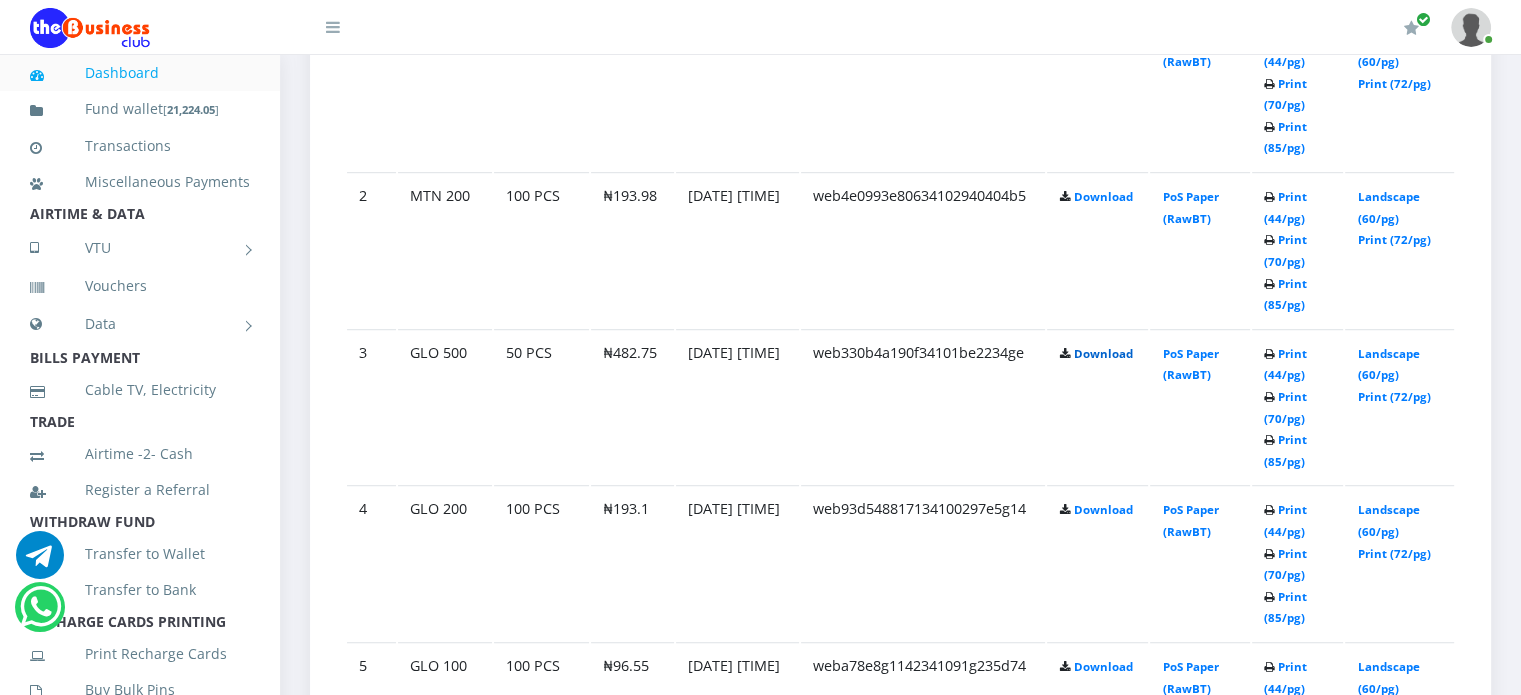 click on "Download" at bounding box center [1102, 353] 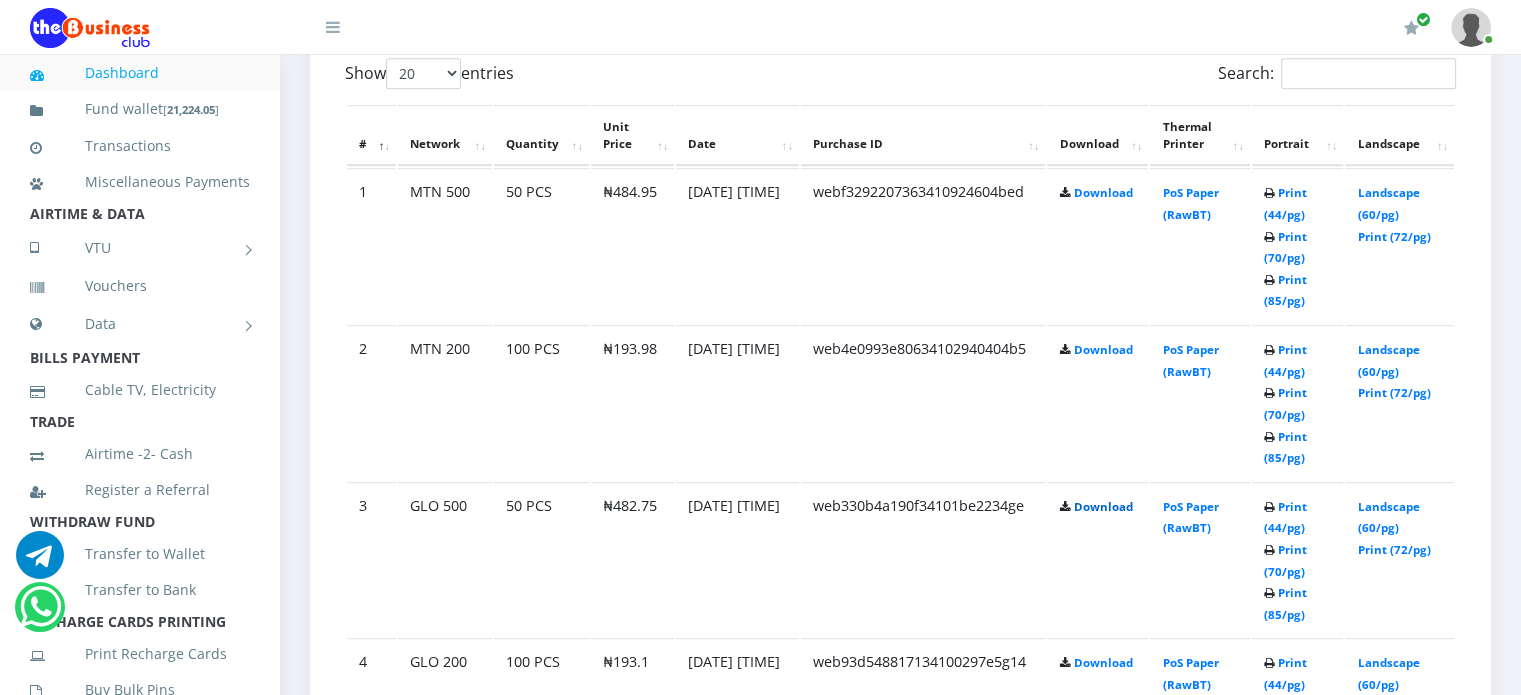scroll, scrollTop: 1078, scrollLeft: 0, axis: vertical 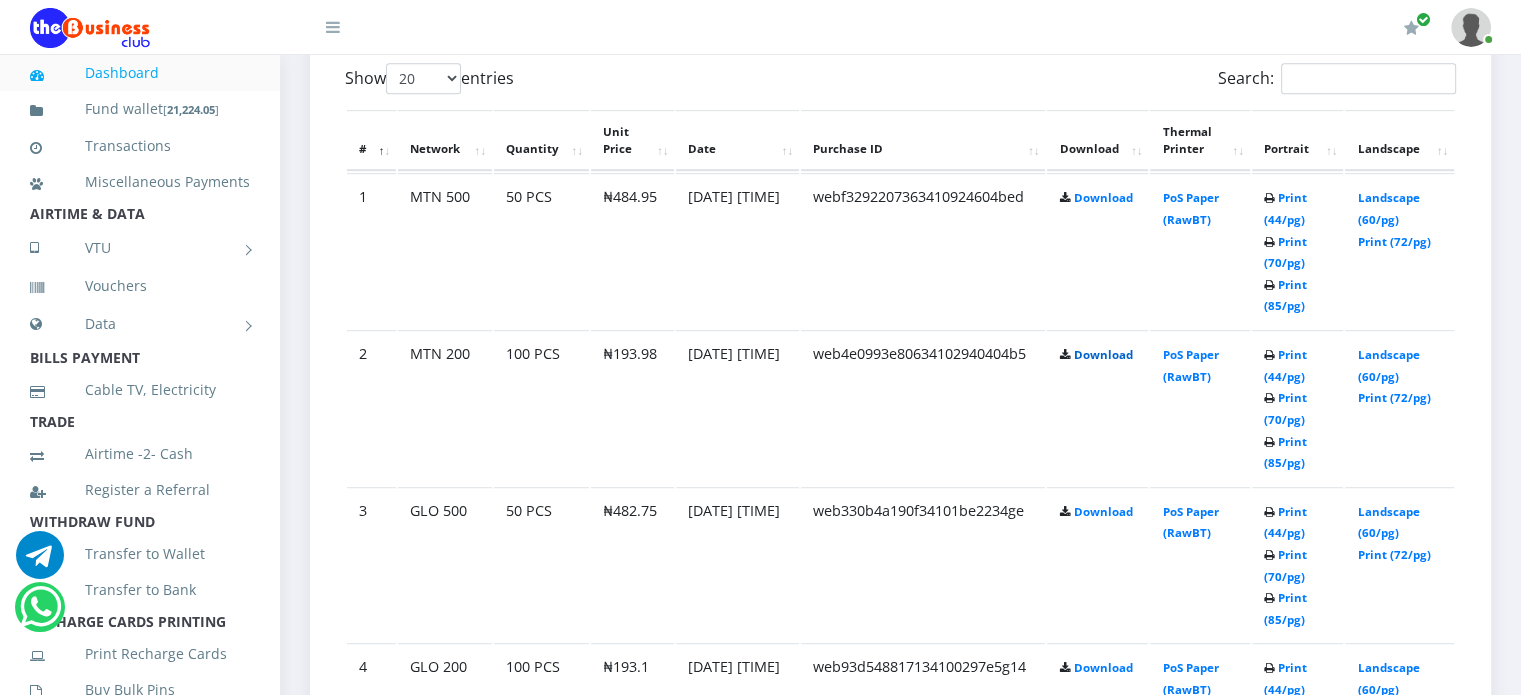 click on "Download" at bounding box center [1102, 354] 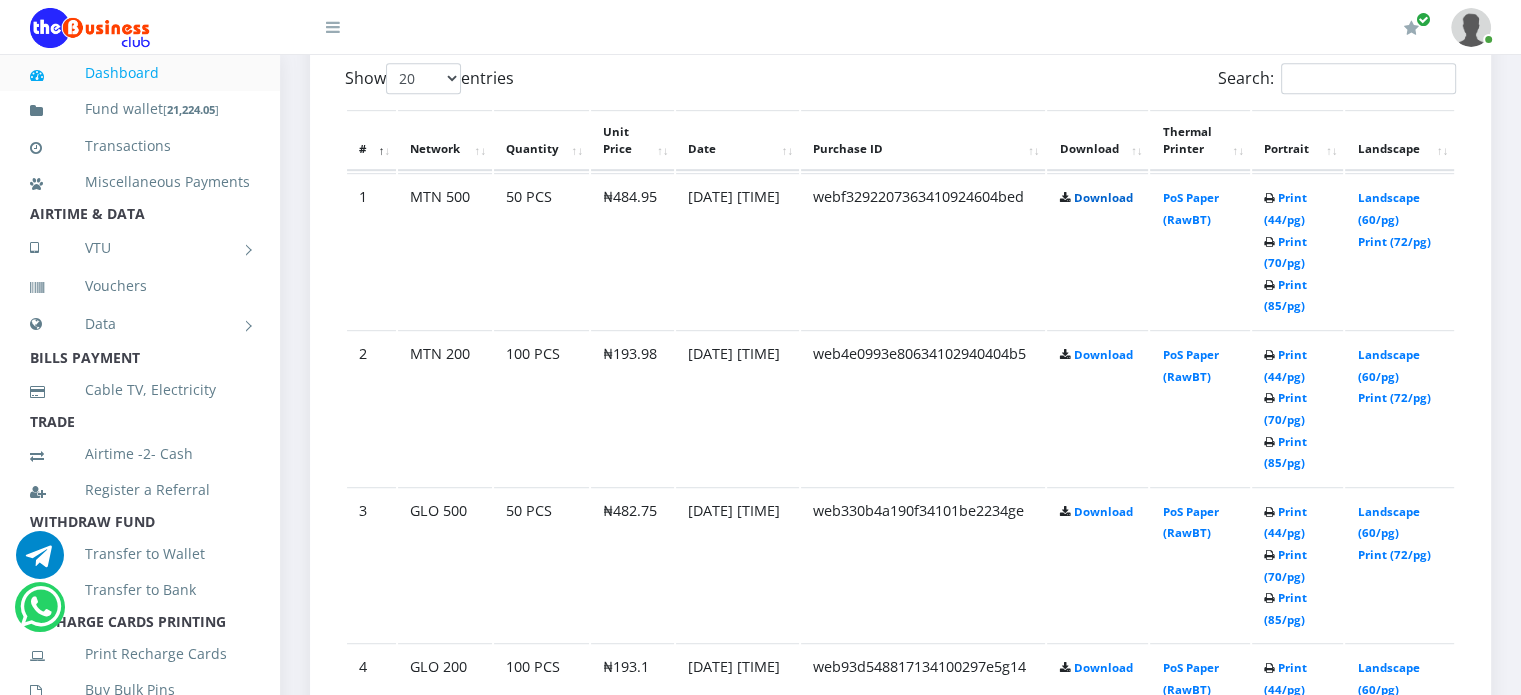 click on "Download" at bounding box center (1102, 197) 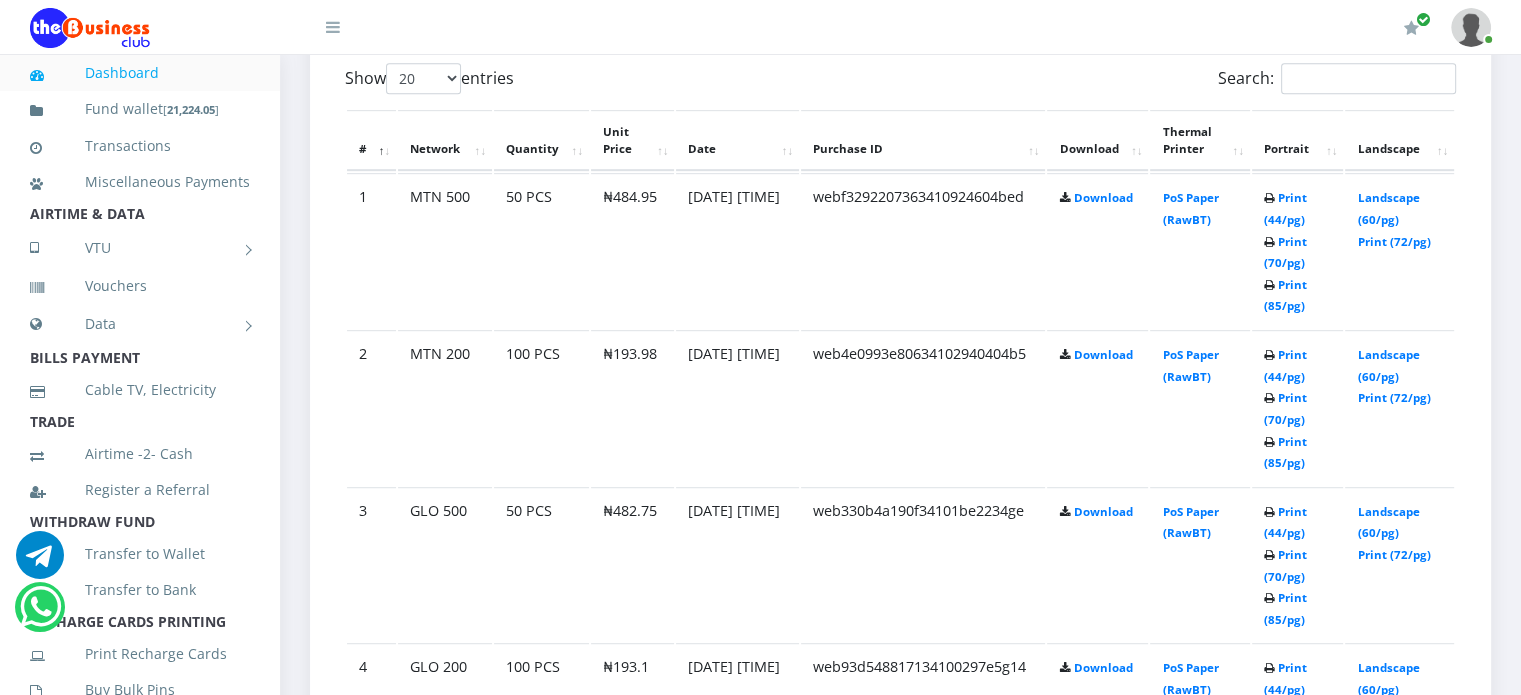 click on "Show  20 50 100 All  entries Search:
# Network Quantity Unit Price Date Purchase ID Download Thermal Printer Portrait Landscape" at bounding box center [900, 1709] 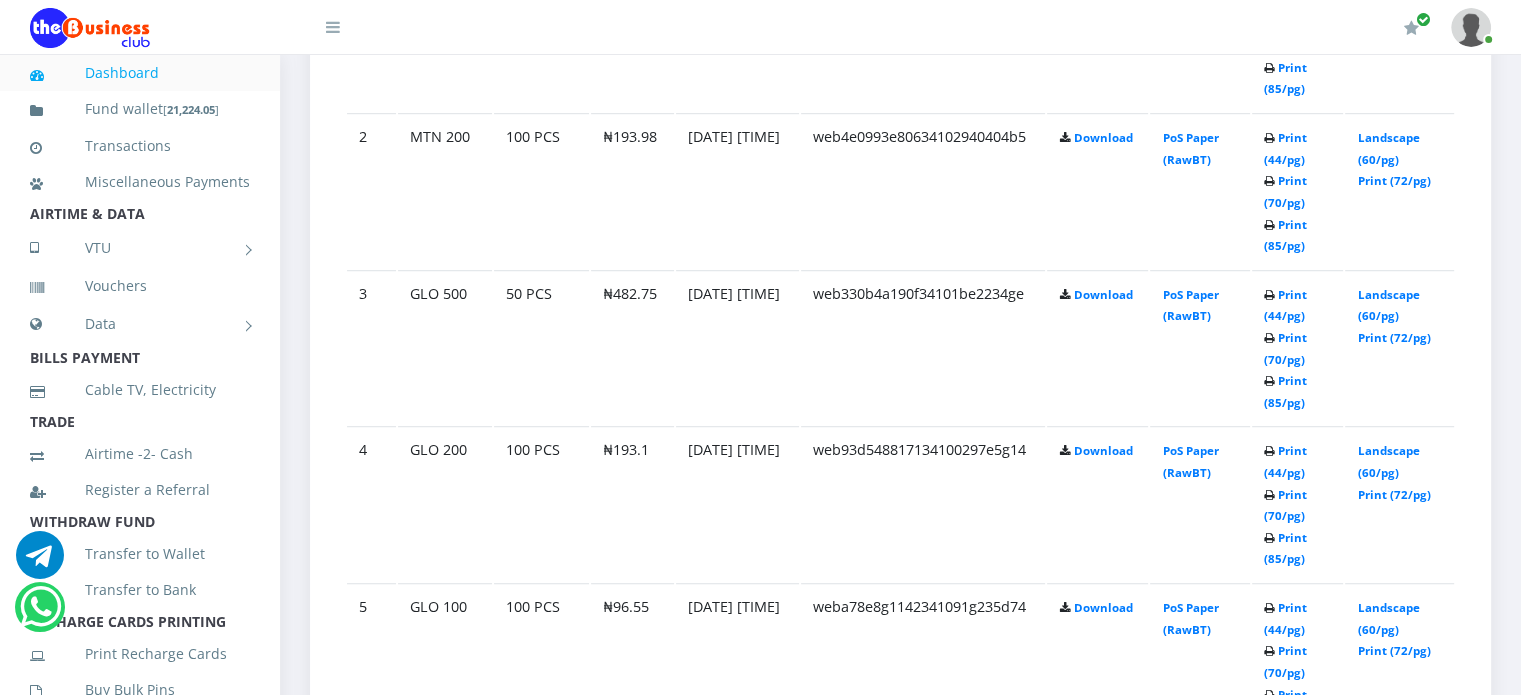 scroll, scrollTop: 1304, scrollLeft: 0, axis: vertical 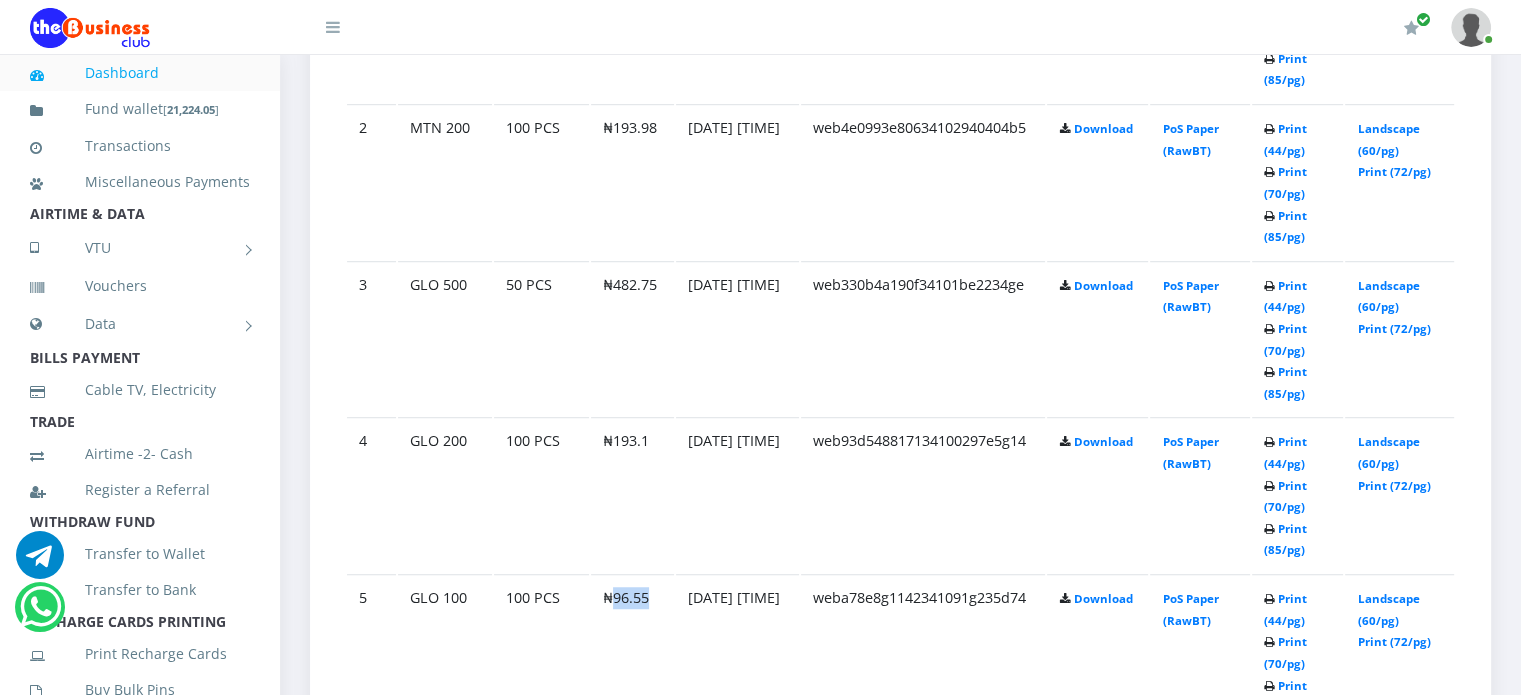 drag, startPoint x: 609, startPoint y: 611, endPoint x: 656, endPoint y: 612, distance: 47.010635 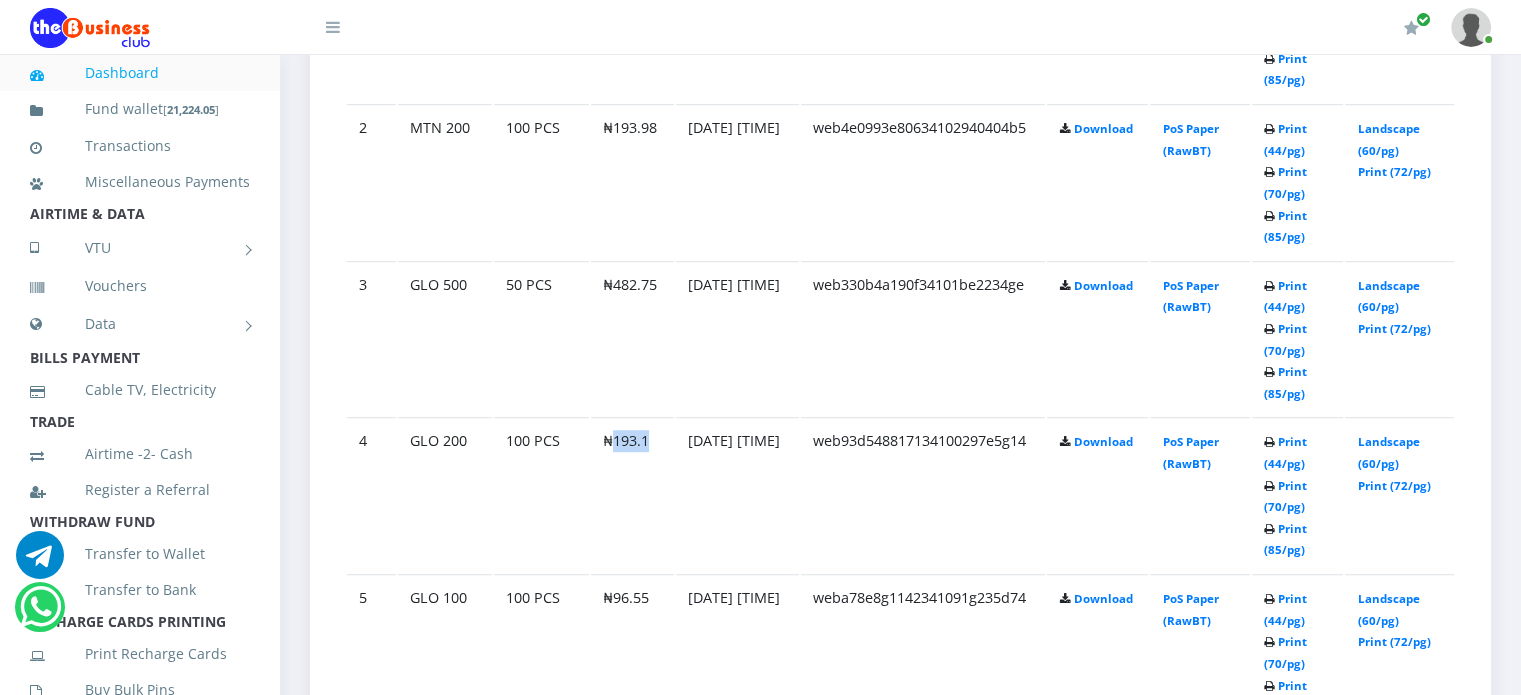 drag, startPoint x: 611, startPoint y: 459, endPoint x: 660, endPoint y: 462, distance: 49.09175 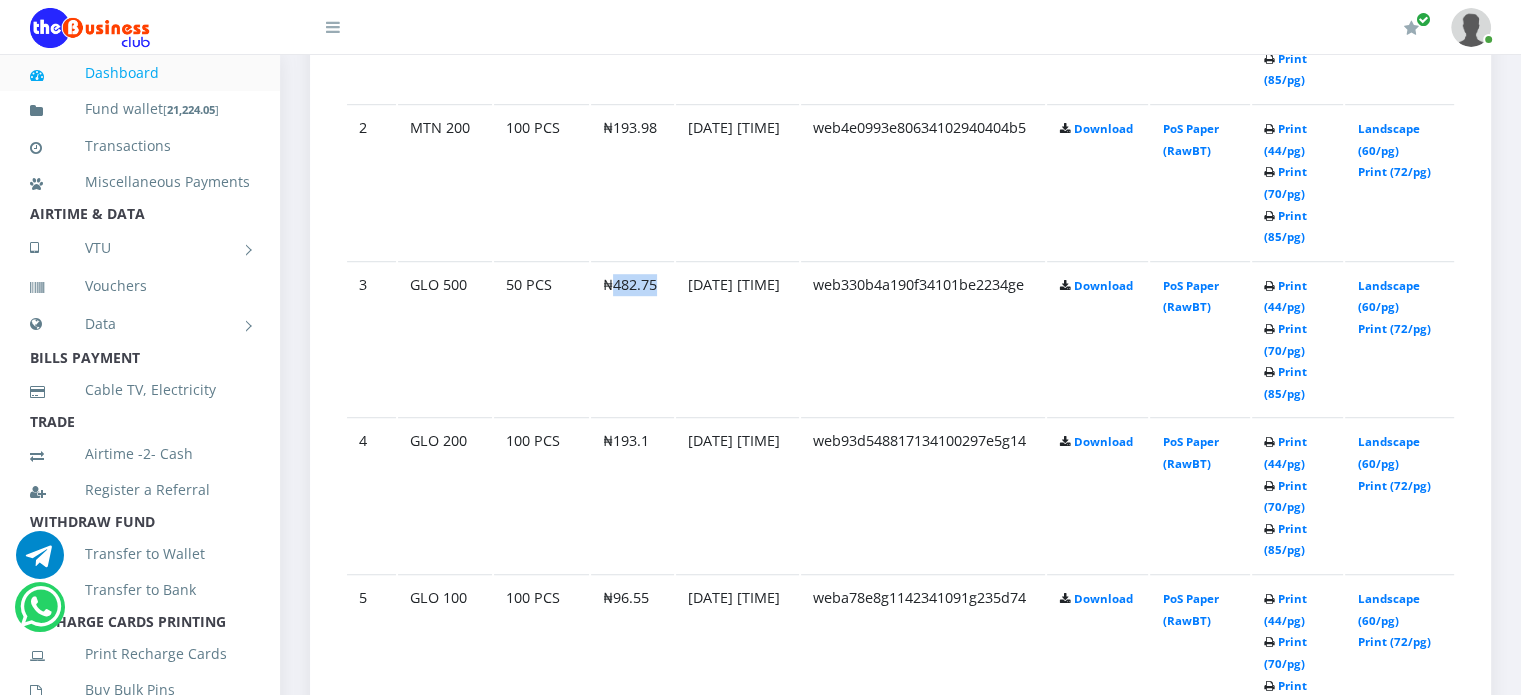 drag, startPoint x: 609, startPoint y: 302, endPoint x: 653, endPoint y: 305, distance: 44.102154 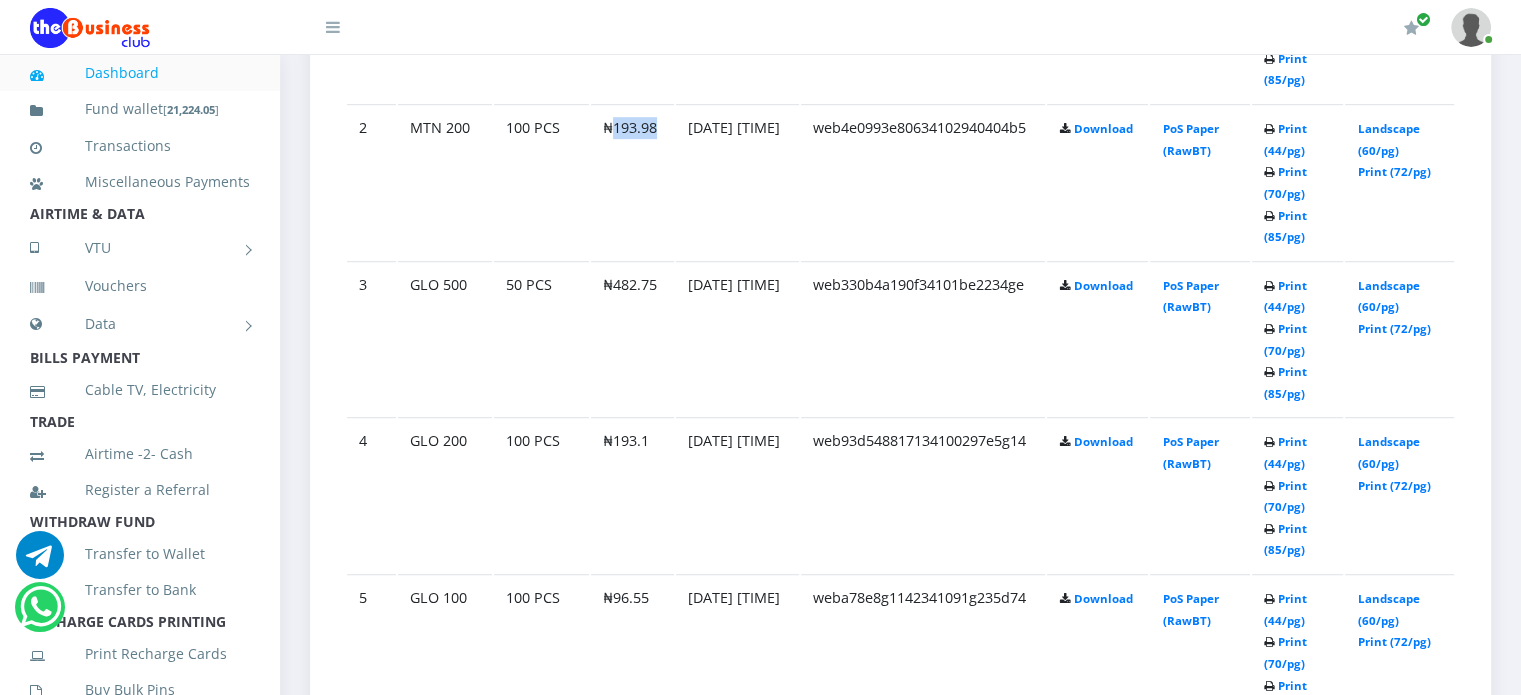 drag, startPoint x: 612, startPoint y: 143, endPoint x: 652, endPoint y: 146, distance: 40.112343 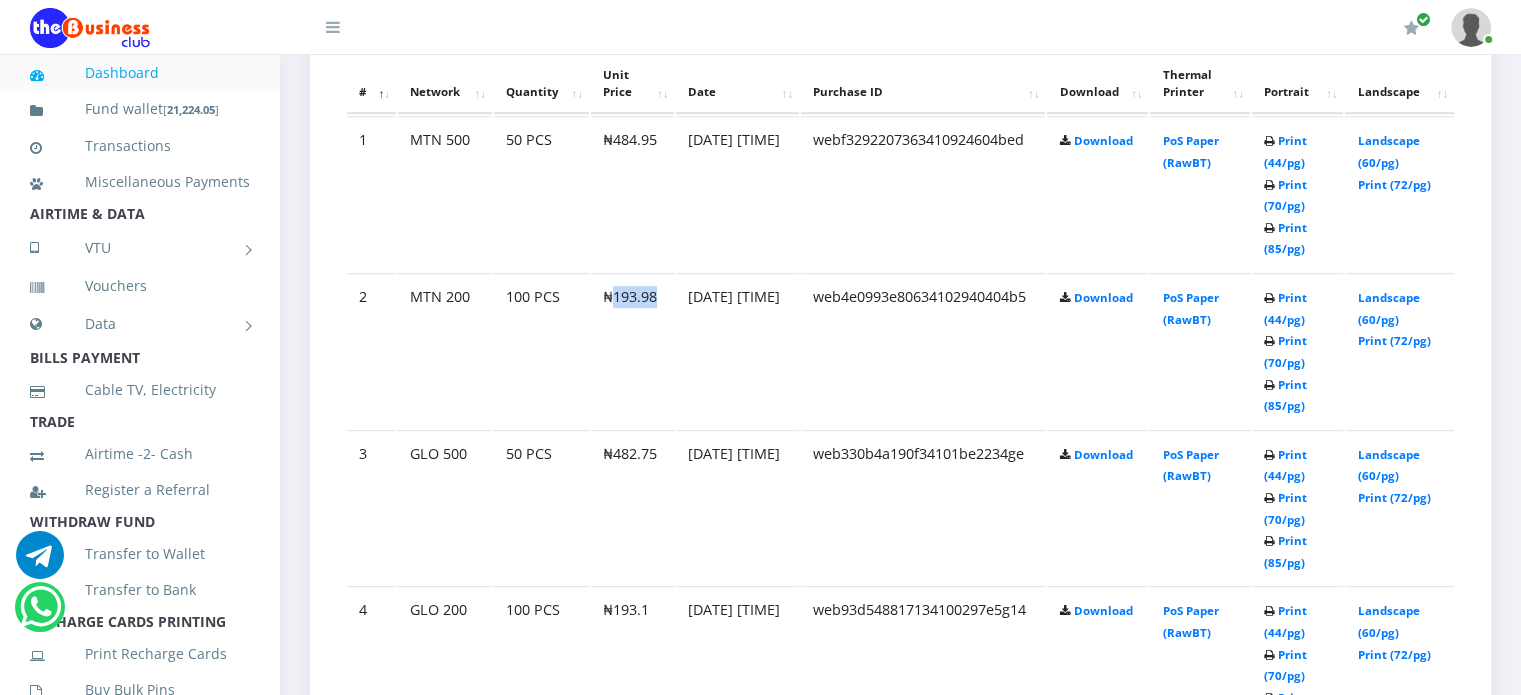 scroll, scrollTop: 1128, scrollLeft: 0, axis: vertical 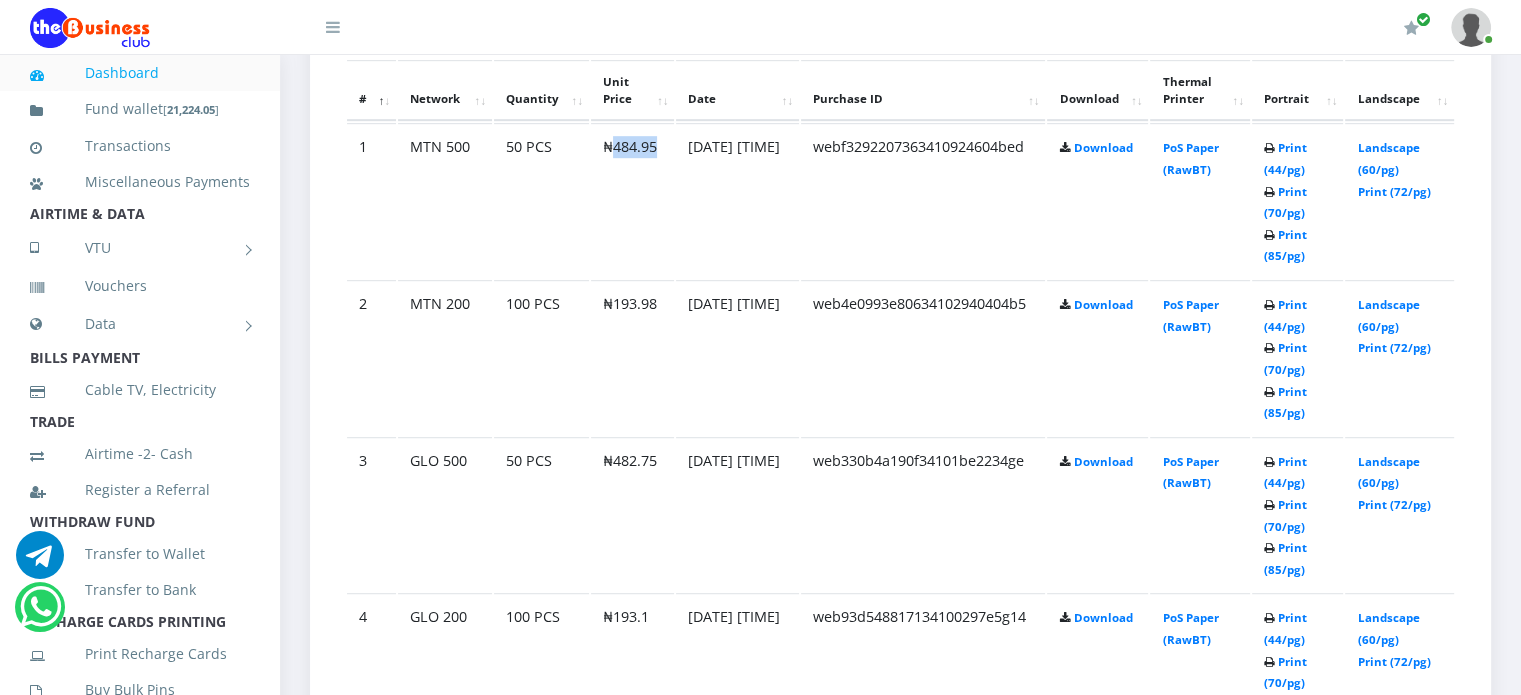 drag, startPoint x: 612, startPoint y: 163, endPoint x: 656, endPoint y: 163, distance: 44 